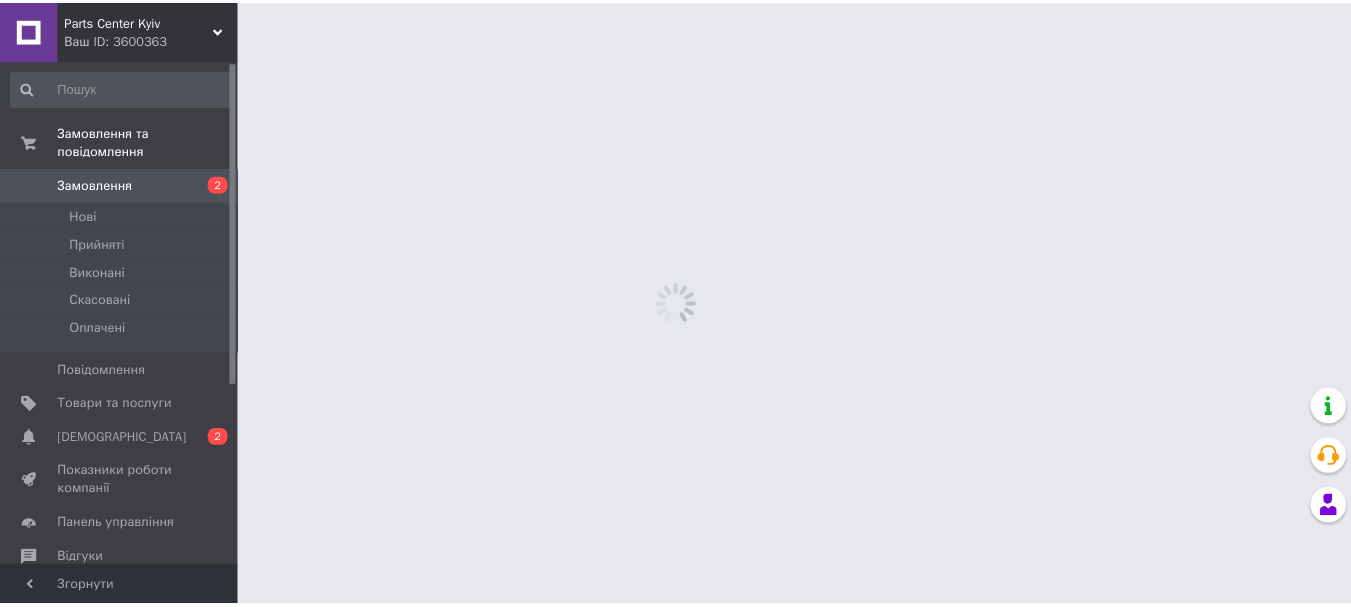 scroll, scrollTop: 0, scrollLeft: 0, axis: both 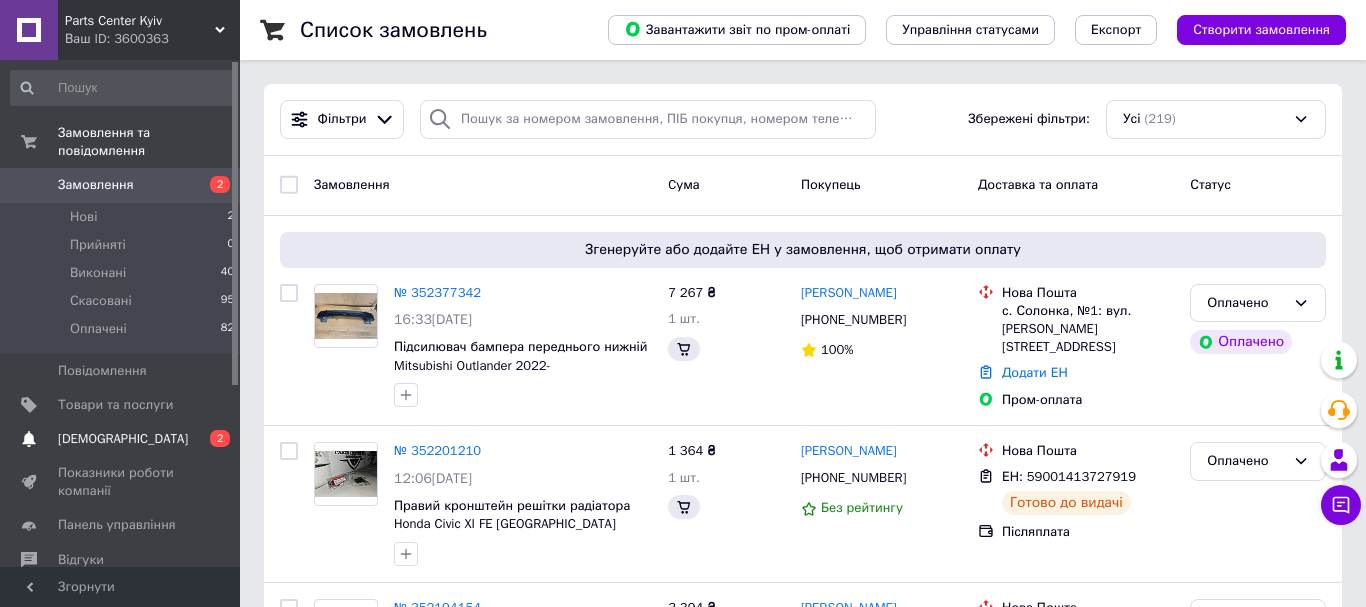 click on "[DEMOGRAPHIC_DATA]" at bounding box center (121, 439) 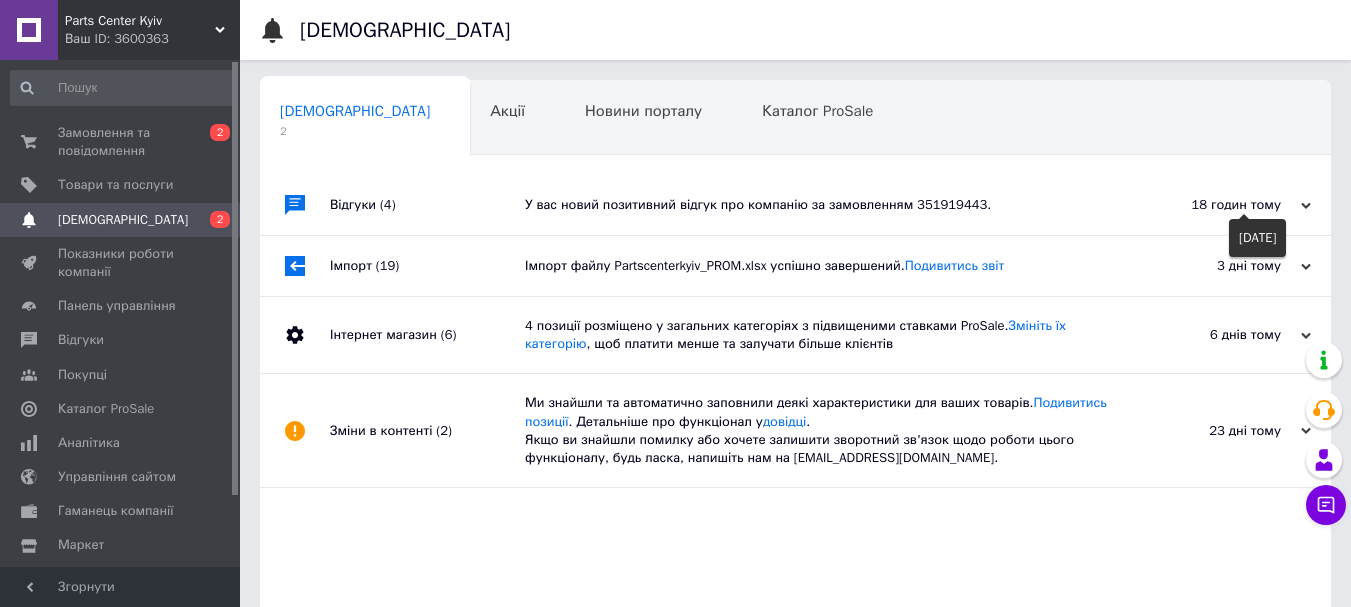 click 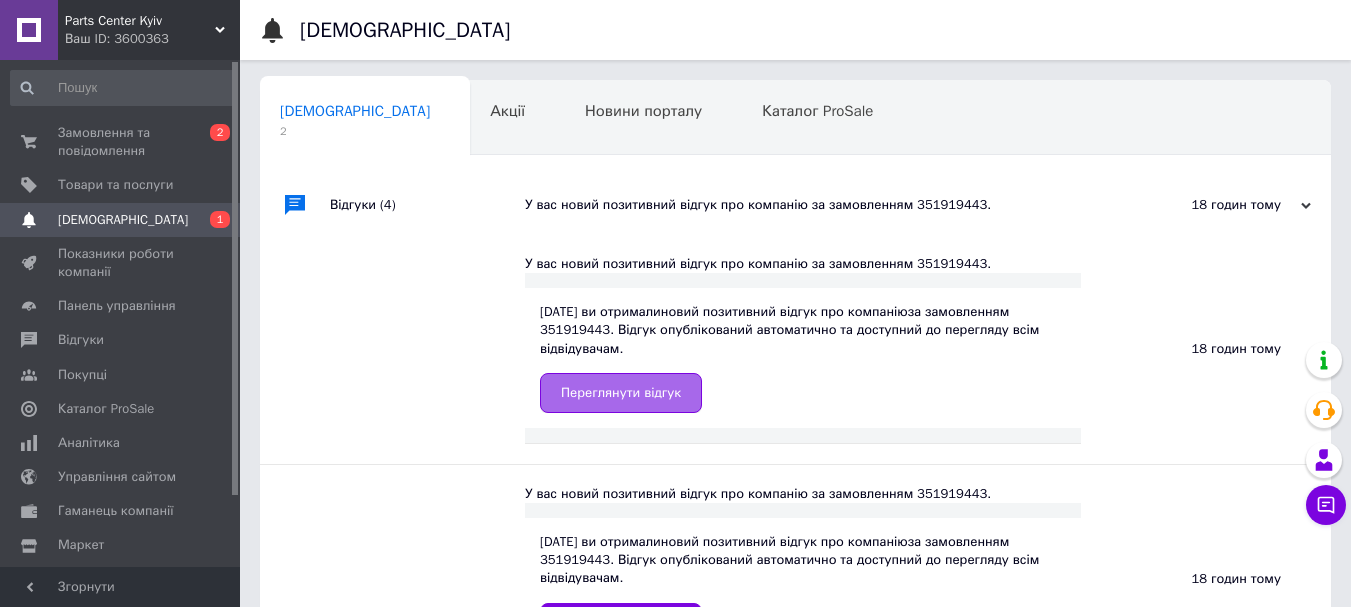 click on "Переглянути відгук" at bounding box center [621, 393] 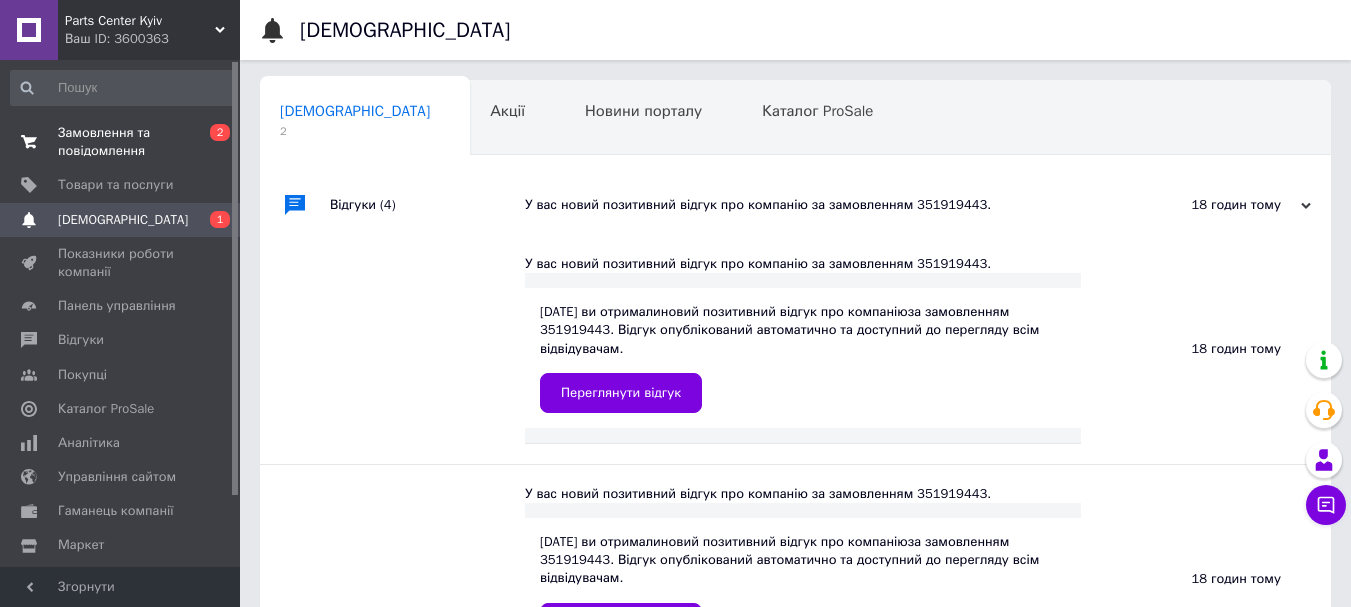 click on "Замовлення та повідомлення" at bounding box center [121, 142] 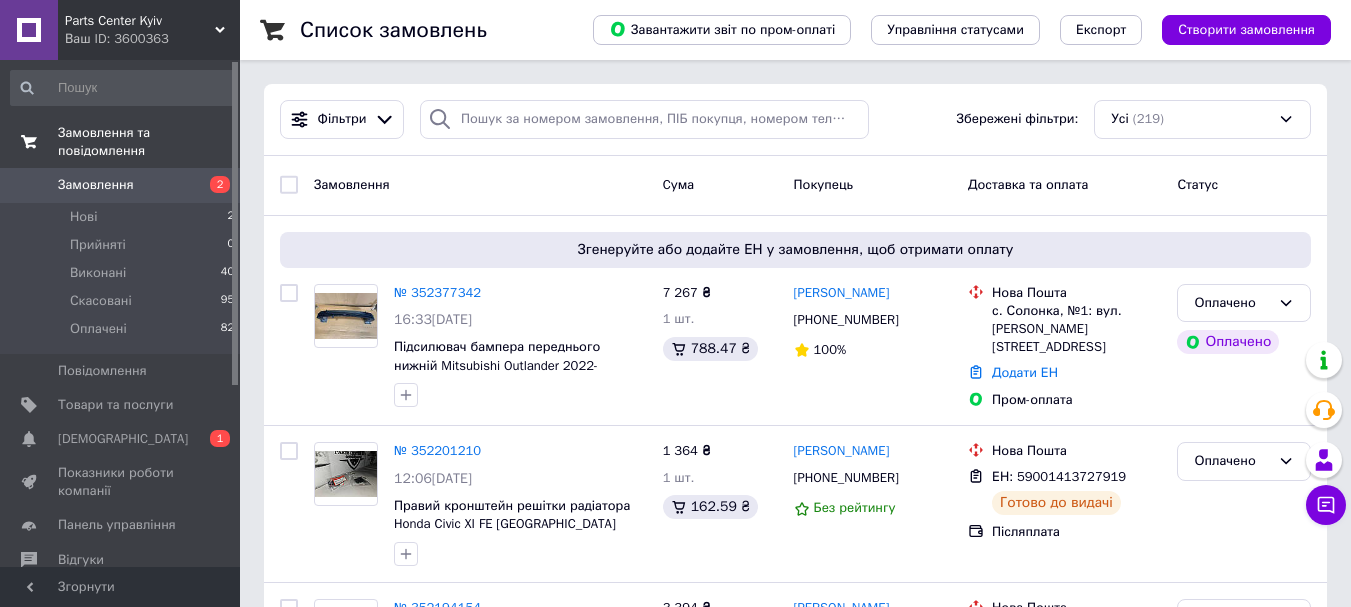 click on "Замовлення та повідомлення" at bounding box center (149, 142) 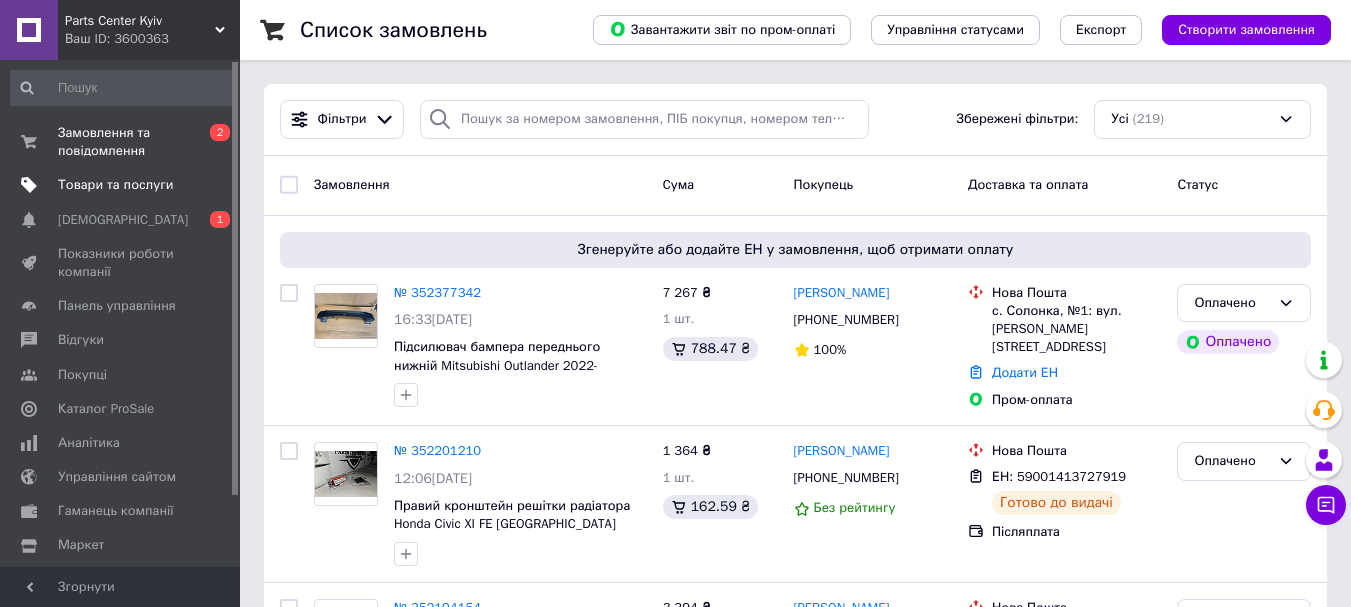 click on "Товари та послуги" at bounding box center (115, 185) 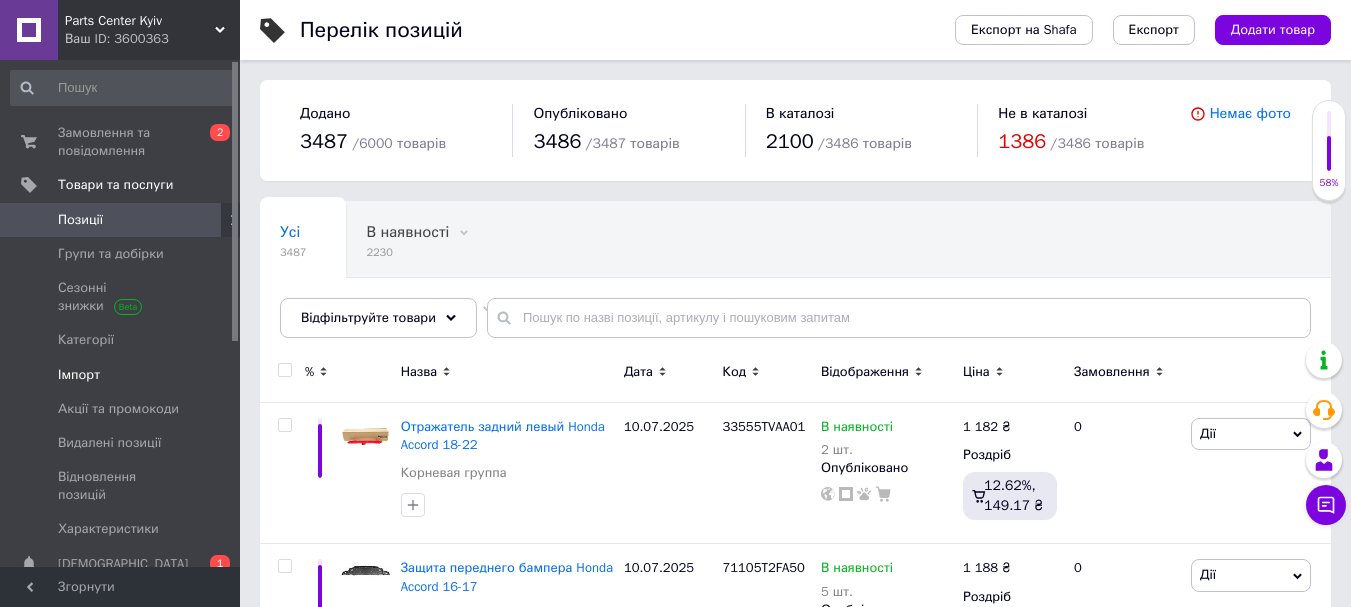 click on "Імпорт" at bounding box center [79, 375] 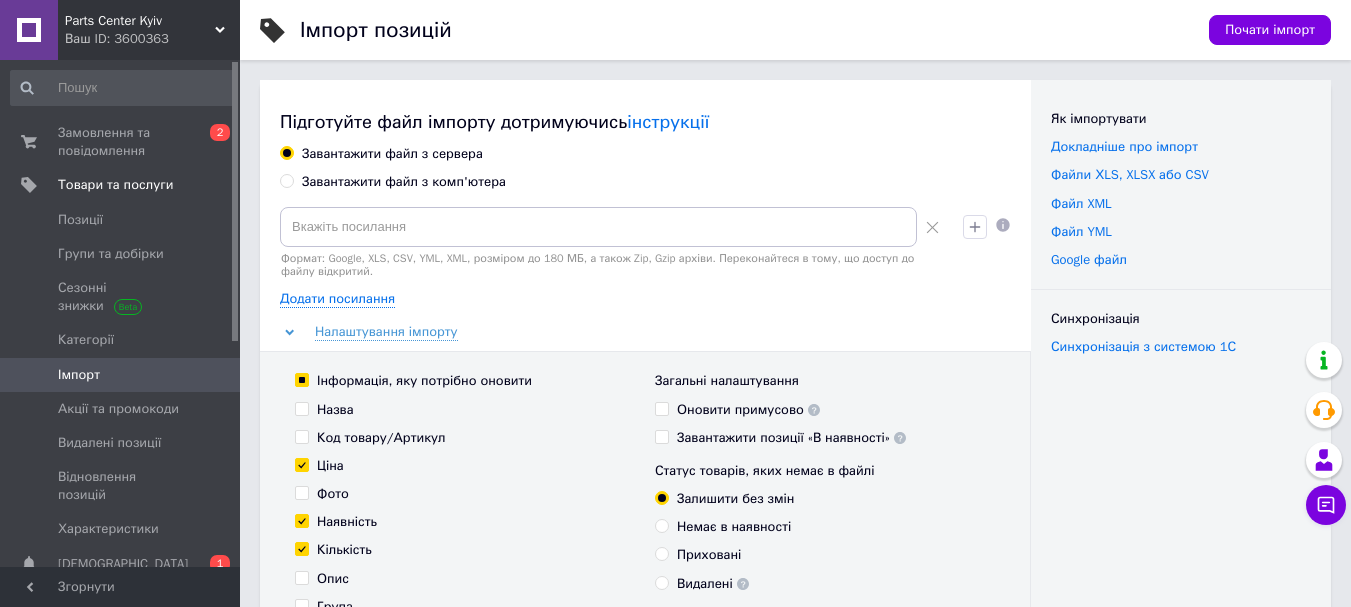 click on "Завантажити файл з комп'ютера" at bounding box center [286, 180] 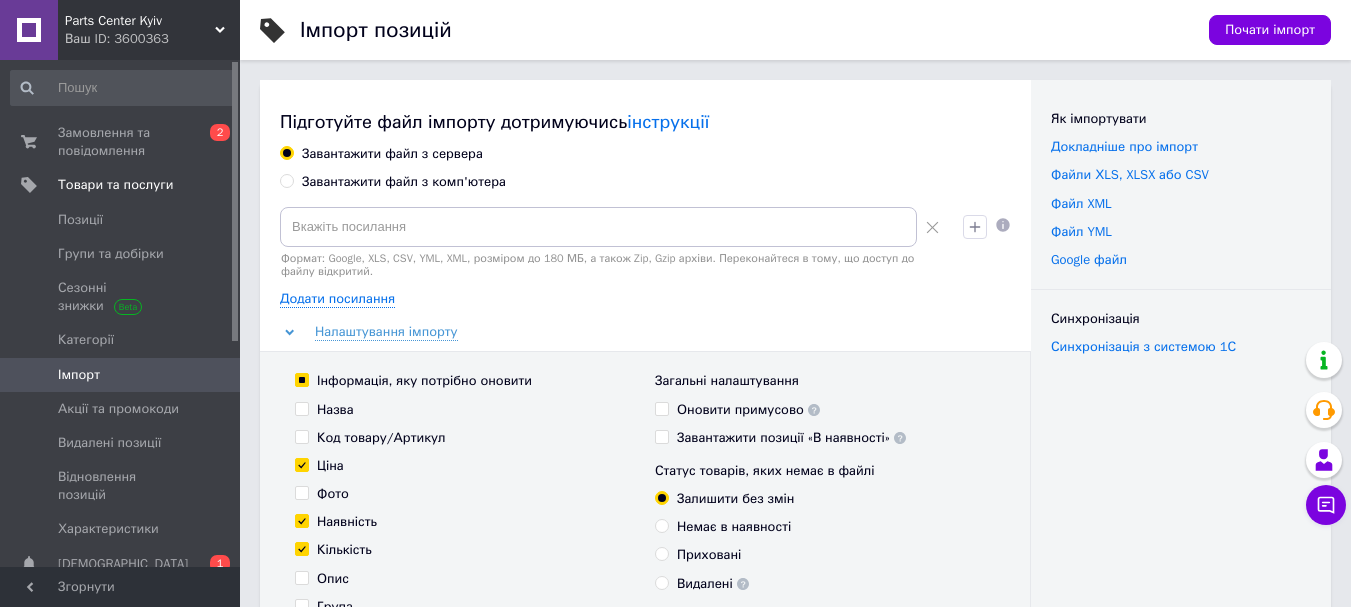 radio on "true" 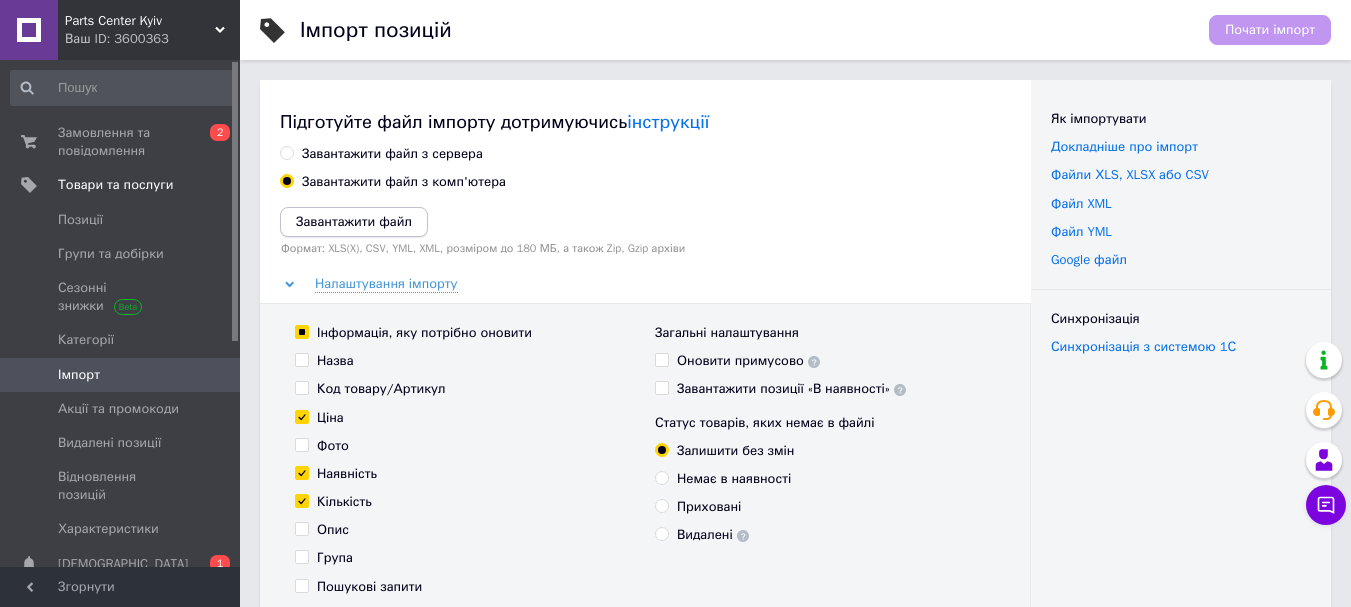 click on "Завантажити файл" at bounding box center [354, 221] 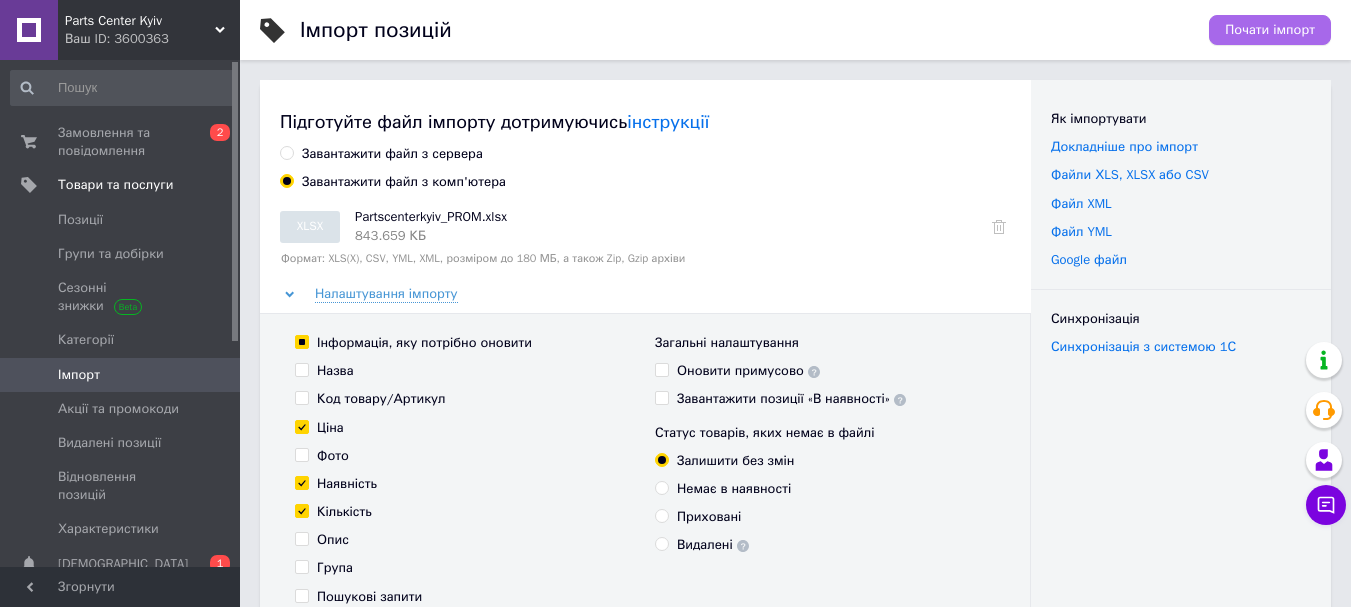 click on "Почати імпорт" at bounding box center (1270, 30) 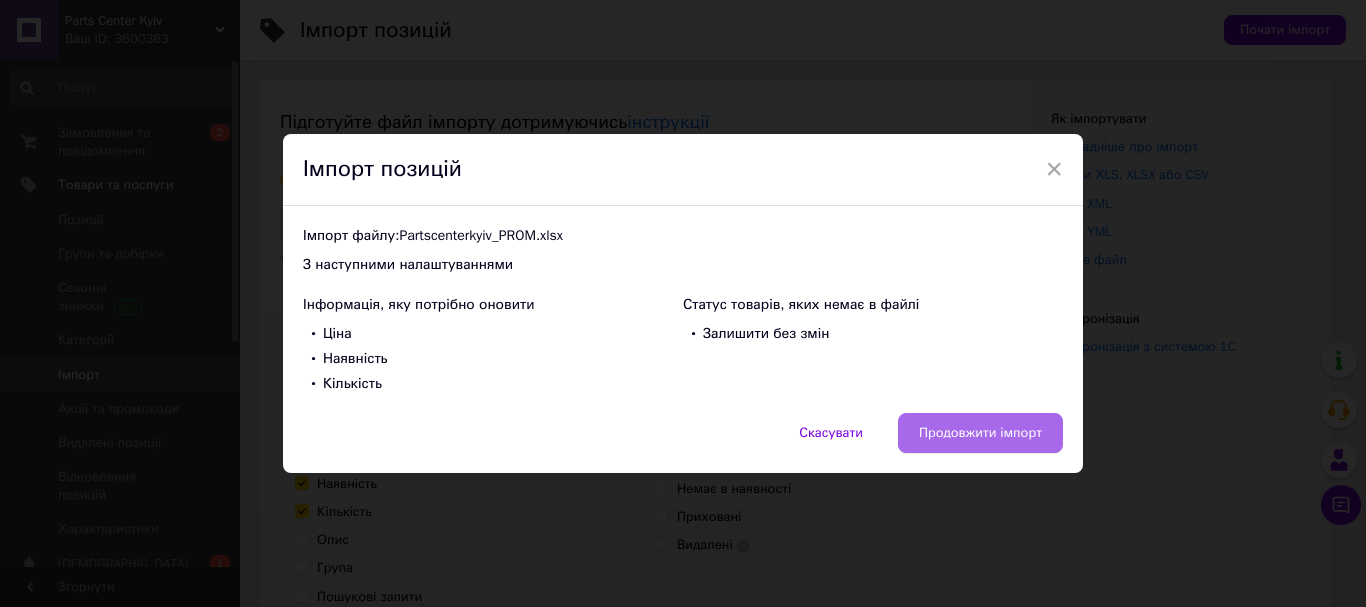 click on "Продовжити імпорт" at bounding box center [980, 433] 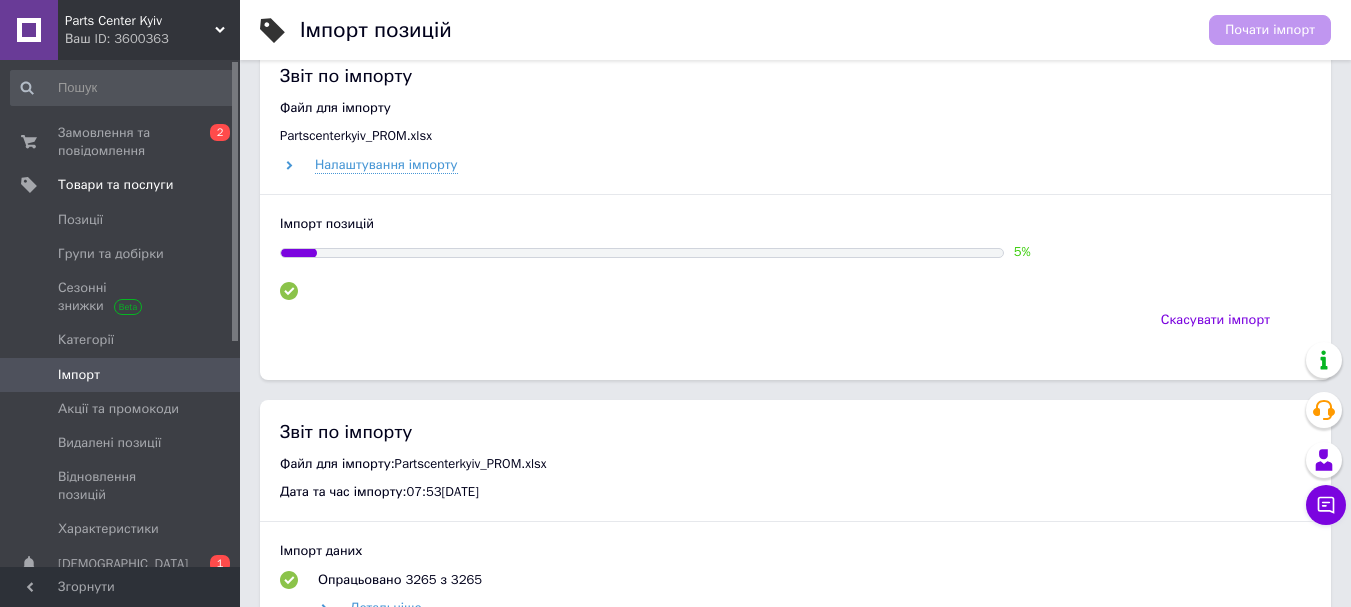 scroll, scrollTop: 0, scrollLeft: 0, axis: both 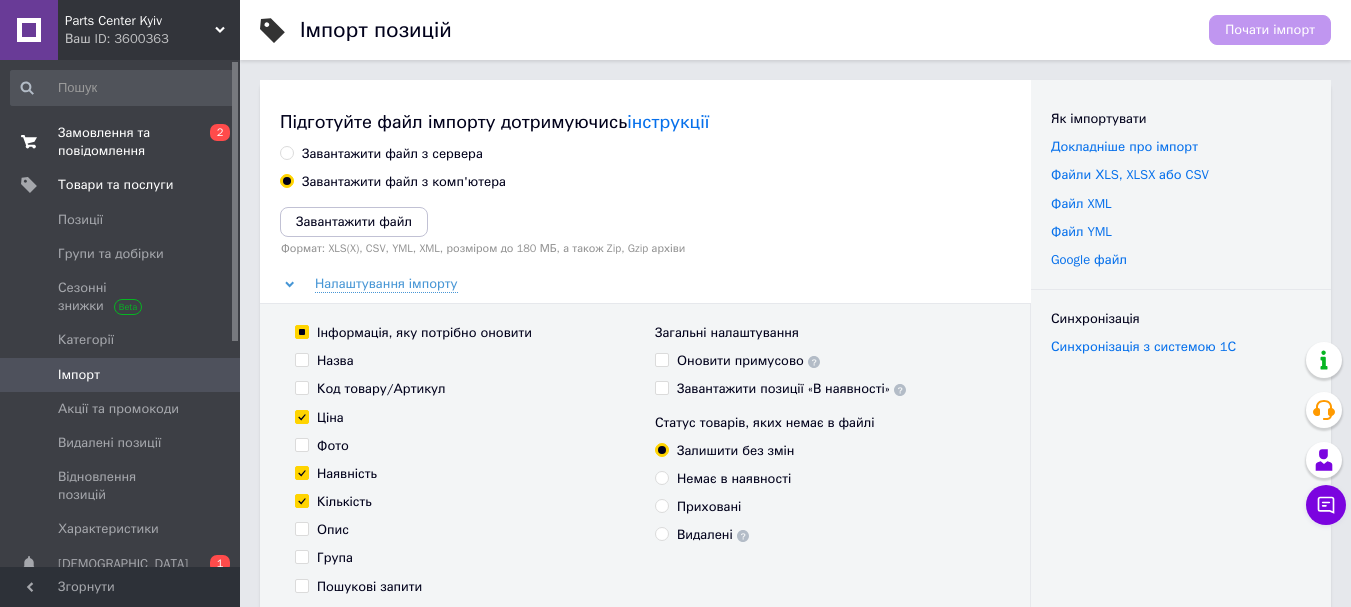 click on "Замовлення та повідомлення" at bounding box center (121, 142) 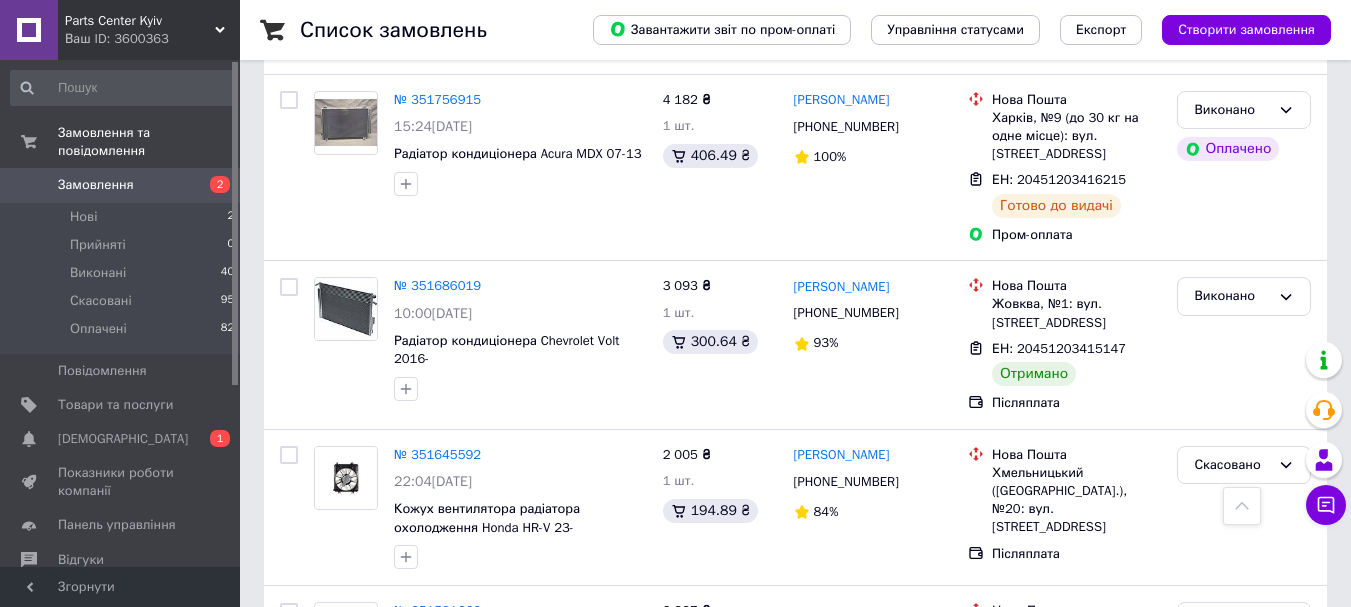 scroll, scrollTop: 1560, scrollLeft: 0, axis: vertical 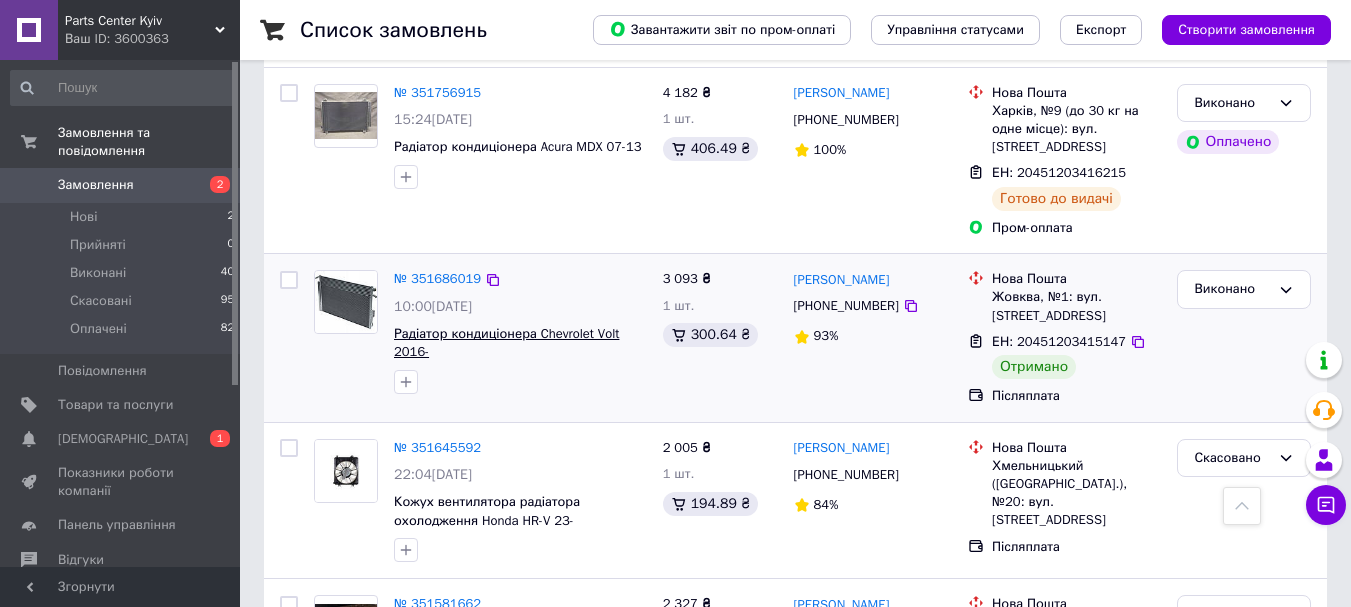 click on "Радіатор кондиціонера Chevrolet Volt 2016-" at bounding box center [506, 343] 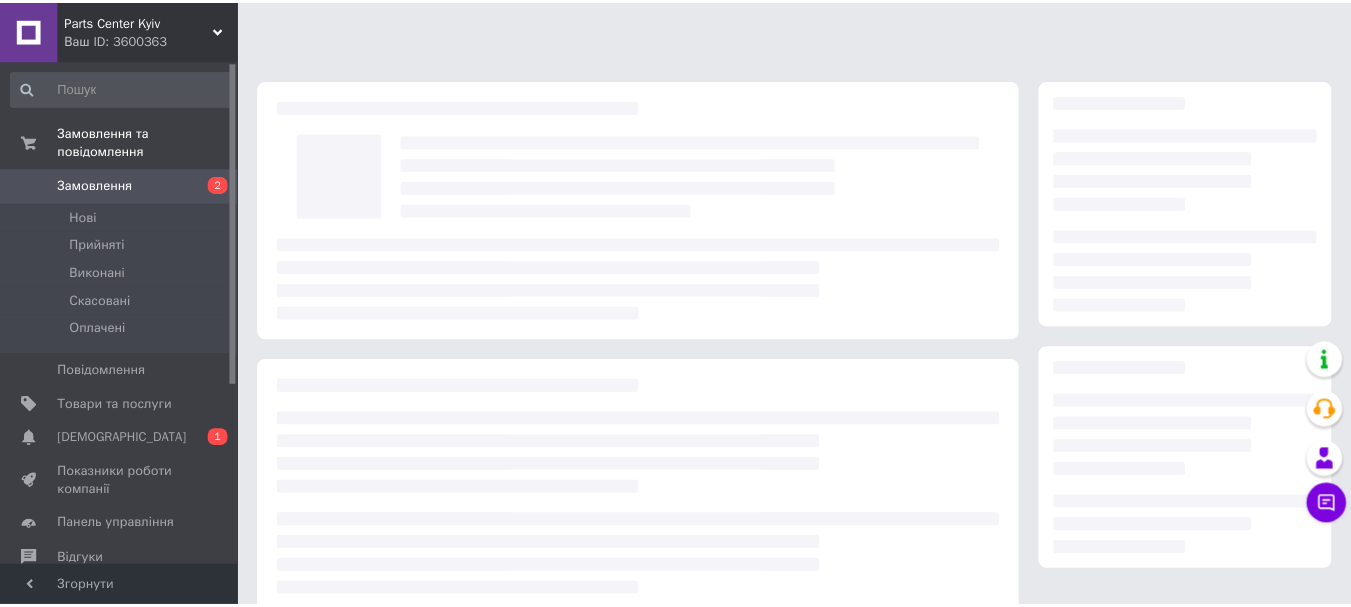 scroll, scrollTop: 0, scrollLeft: 0, axis: both 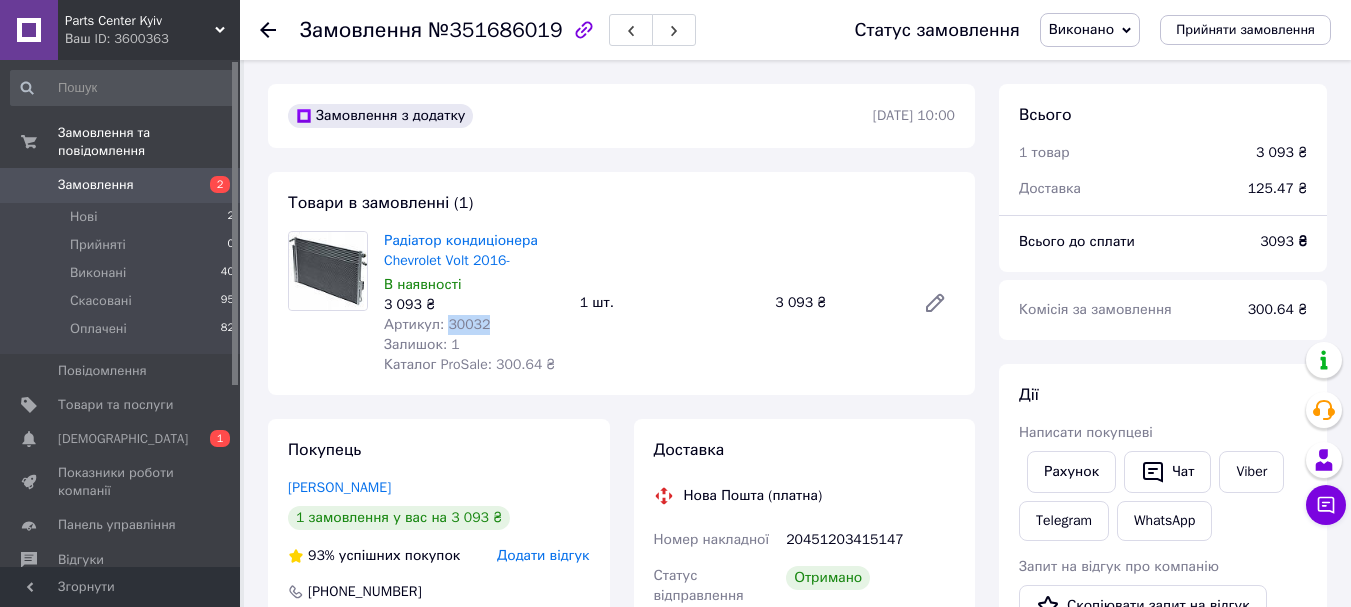 drag, startPoint x: 489, startPoint y: 326, endPoint x: 443, endPoint y: 327, distance: 46.010868 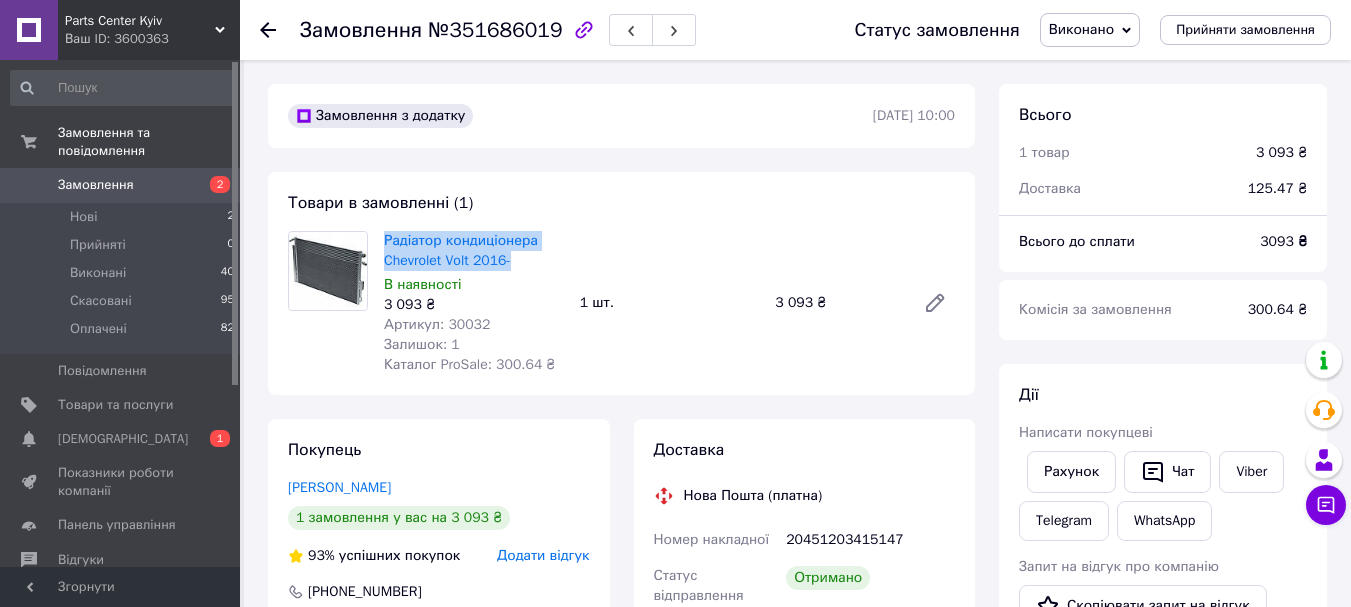 drag, startPoint x: 380, startPoint y: 232, endPoint x: 519, endPoint y: 262, distance: 142.20056 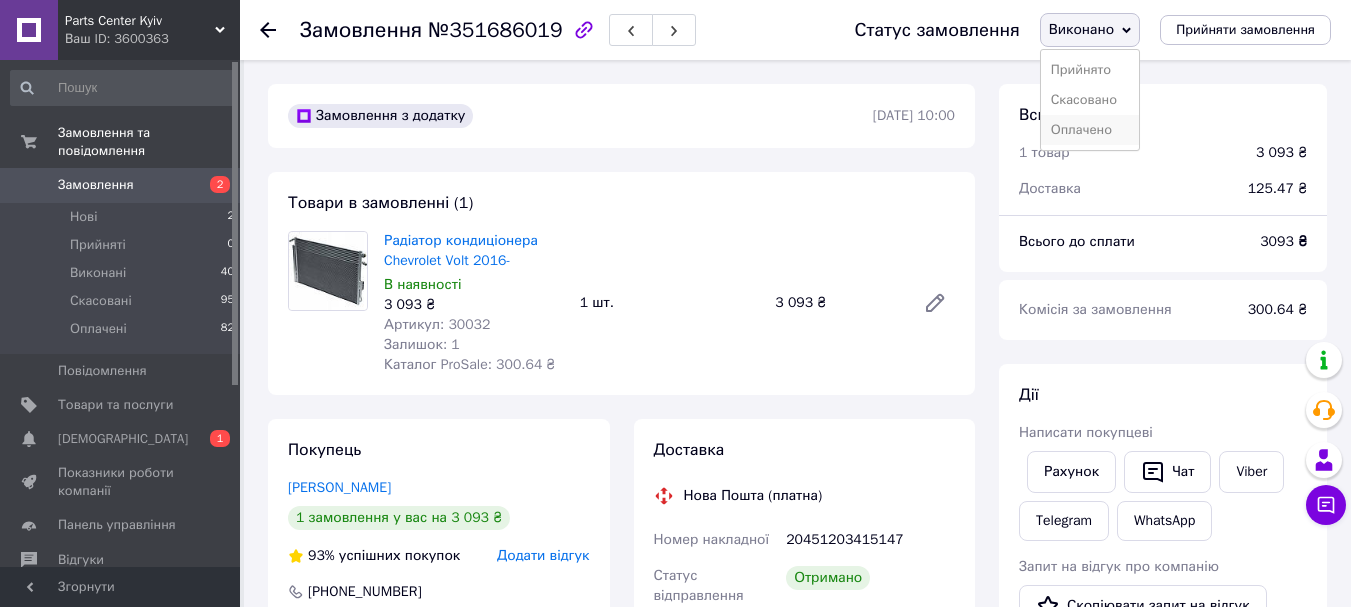 click on "Оплачено" at bounding box center (1090, 130) 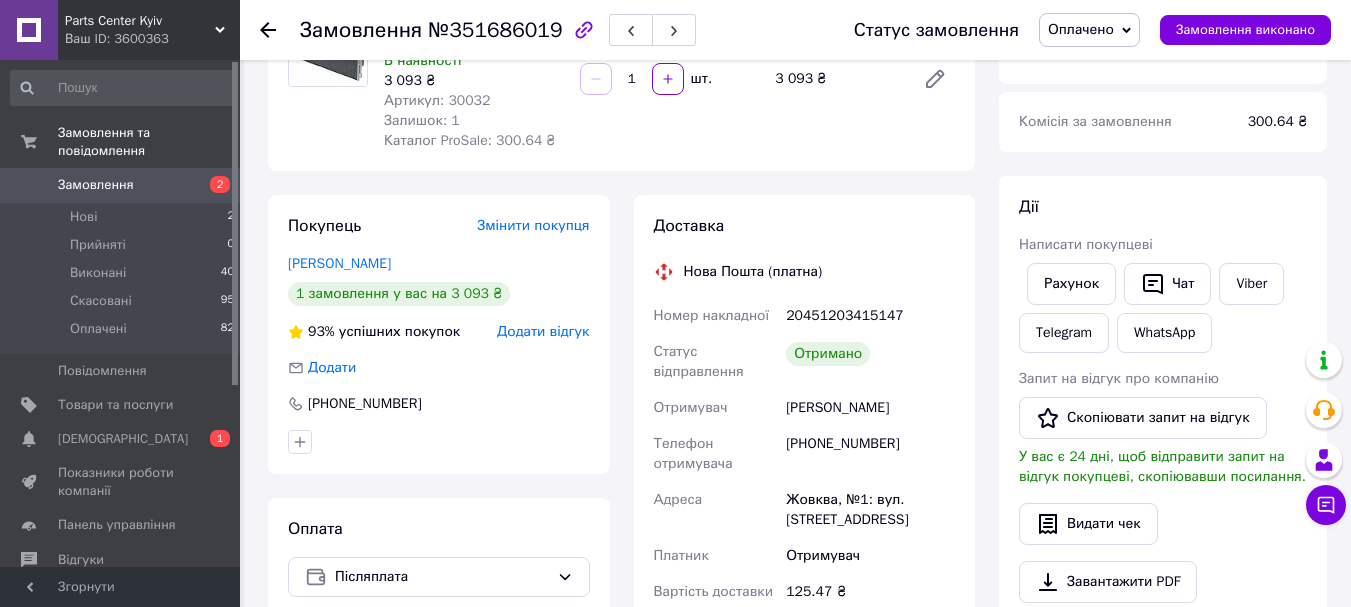 scroll, scrollTop: 310, scrollLeft: 0, axis: vertical 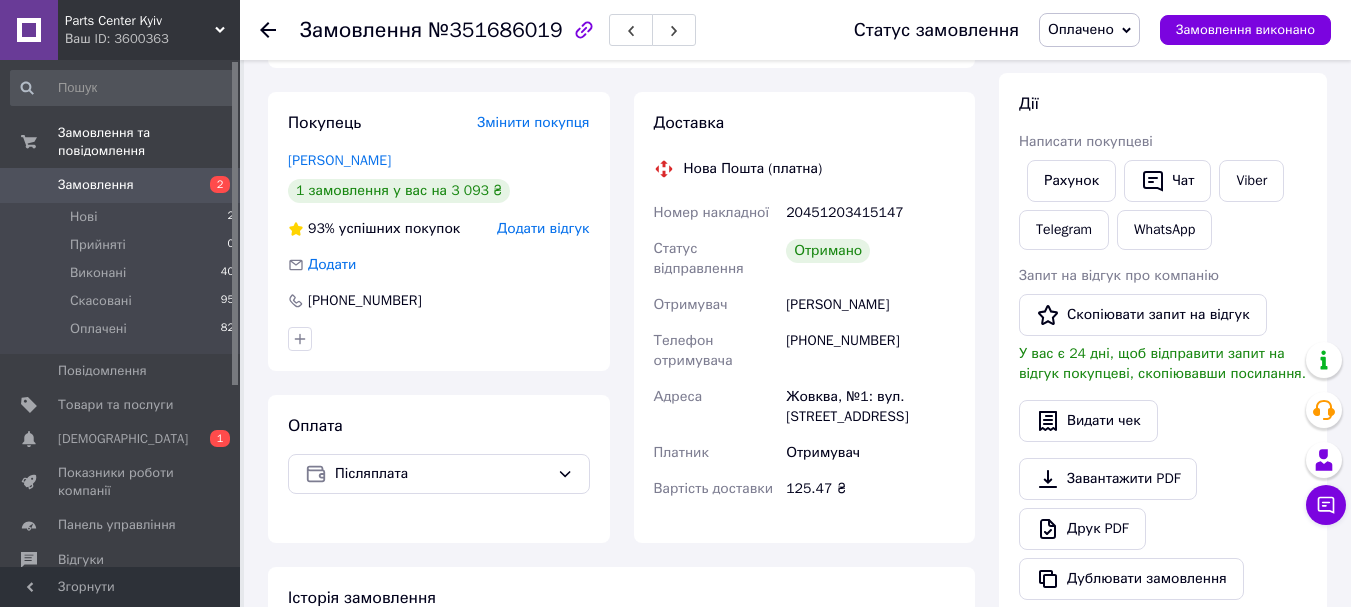 click on "Додати відгук" at bounding box center (543, 228) 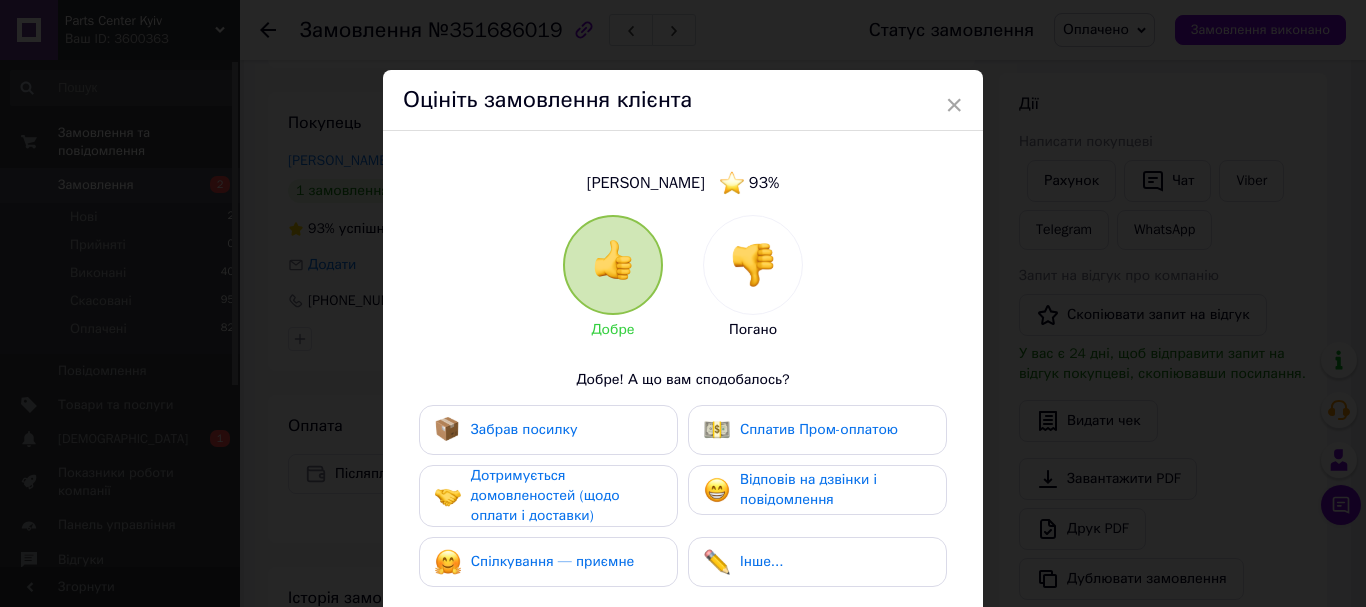 click on "Забрав посилку" at bounding box center (548, 430) 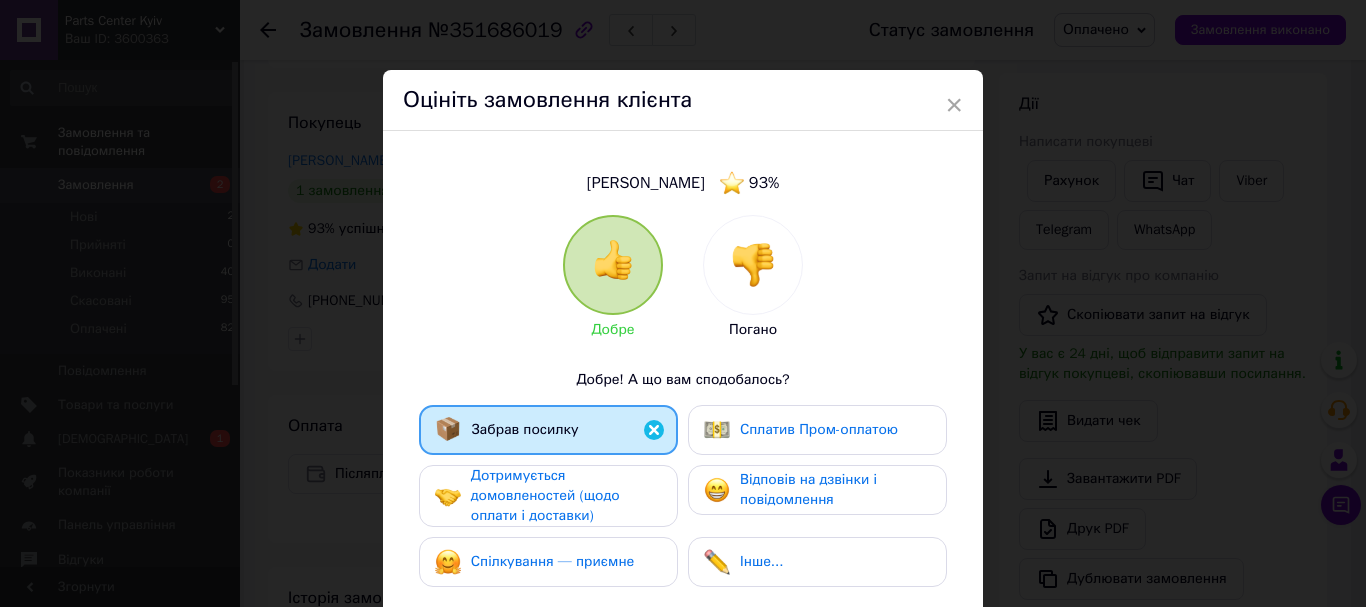 click on "Дотримується домовленостей (щодо оплати і доставки)" at bounding box center (545, 495) 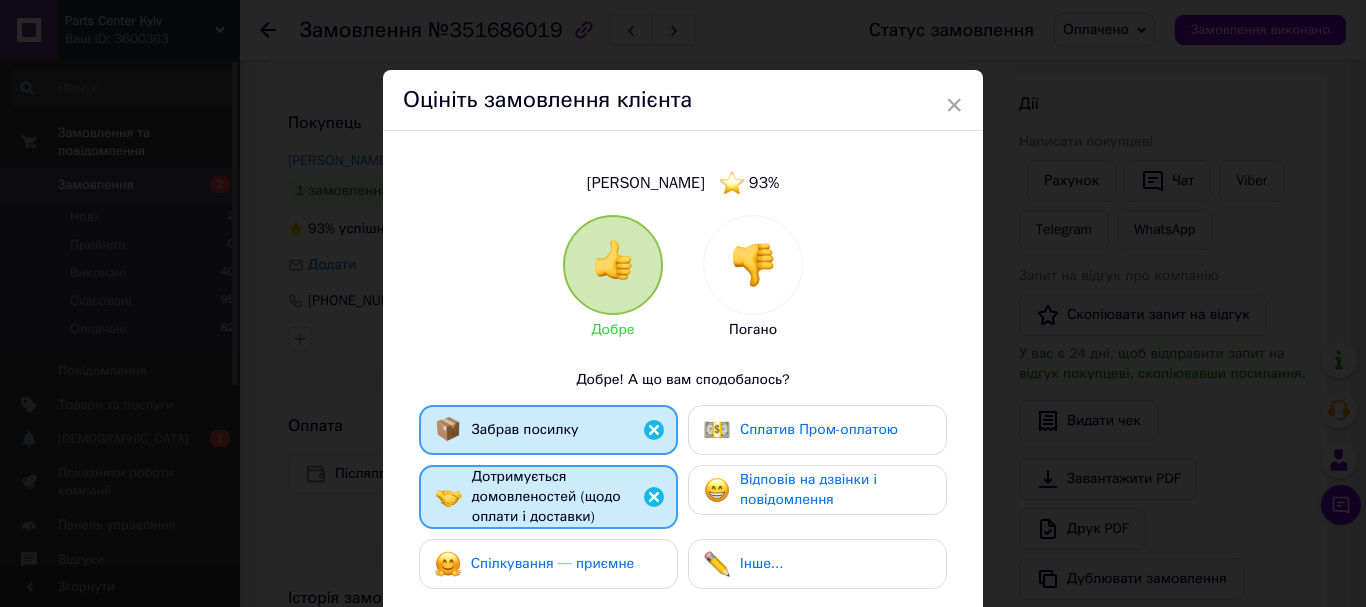 click on "Спілкування — приємне" at bounding box center [535, 564] 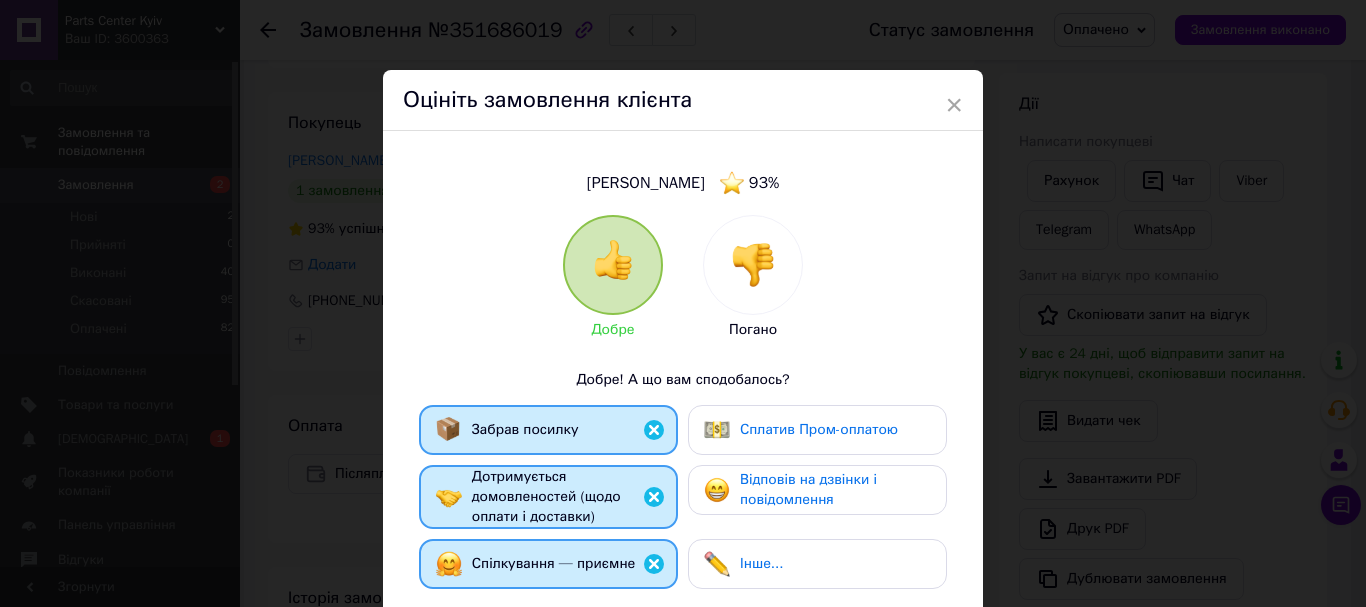click on "Відповів на дзвінки і повідомлення" at bounding box center (808, 489) 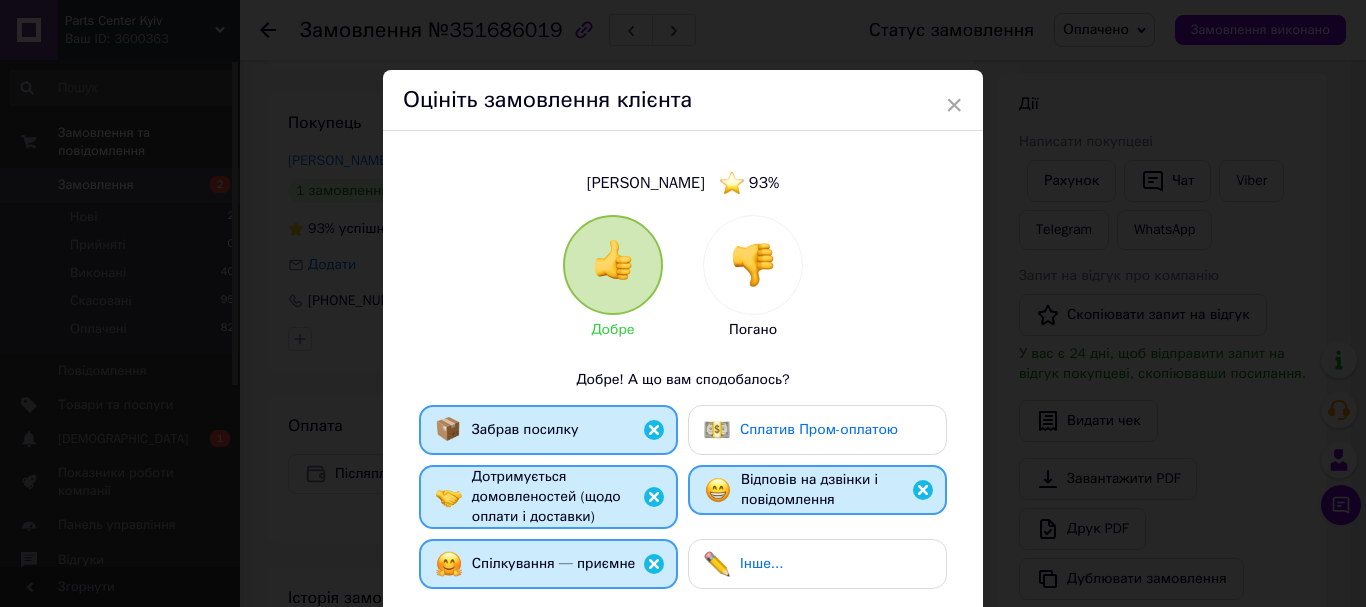 drag, startPoint x: 1359, startPoint y: 203, endPoint x: 1365, endPoint y: 356, distance: 153.1176 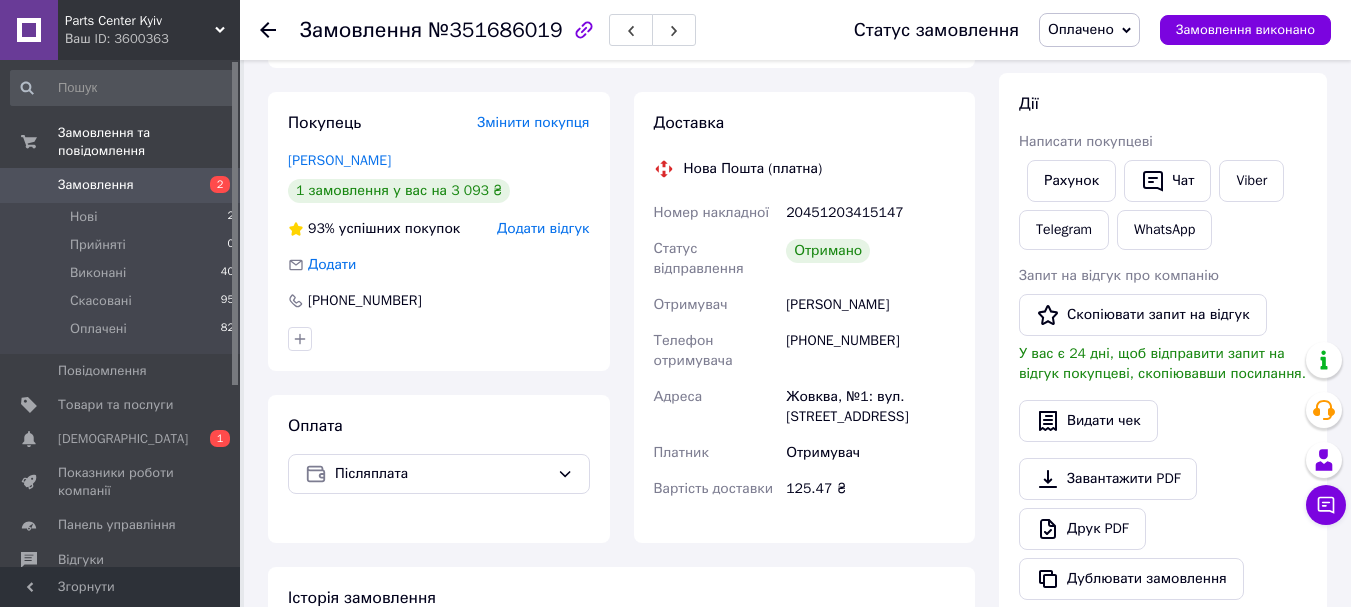 click on "Додати відгук" at bounding box center [543, 228] 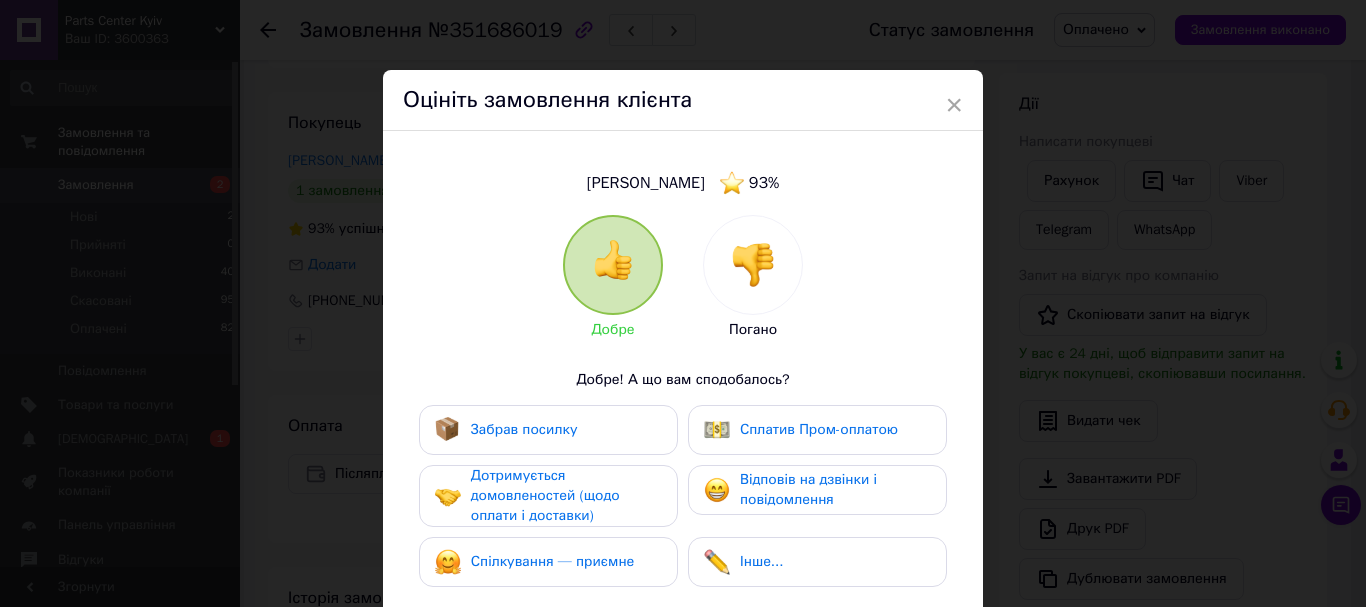 click on "Забрав посилку" at bounding box center [548, 430] 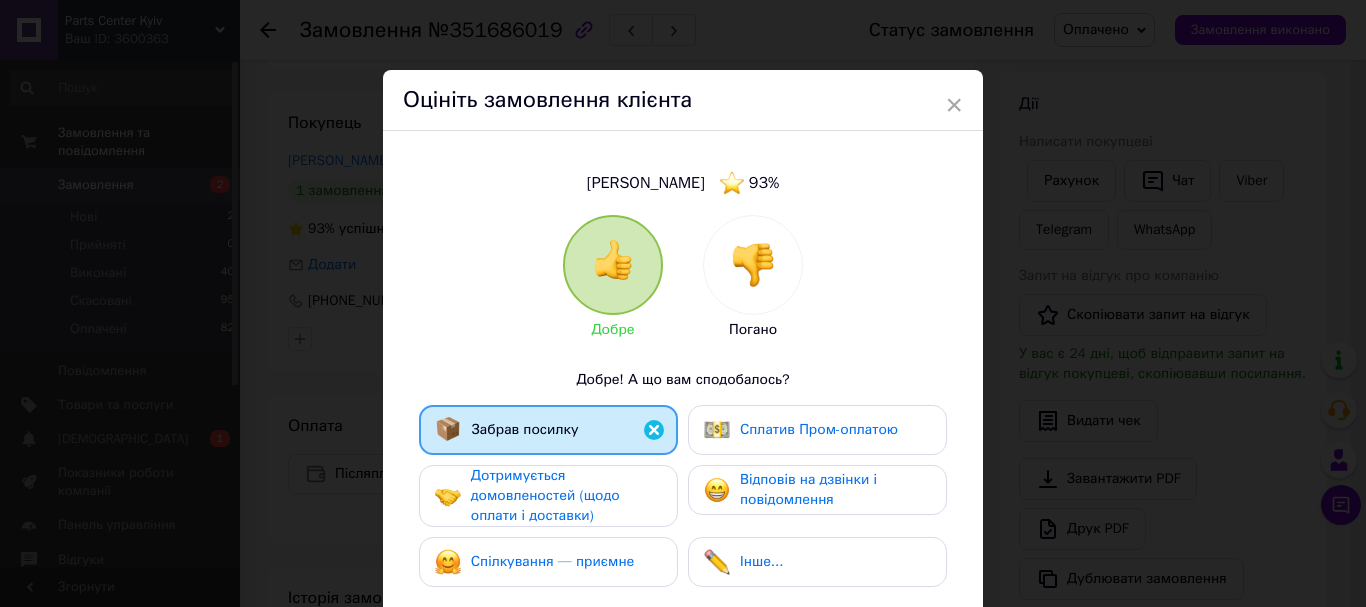 click on "Дотримується домовленостей (щодо оплати і доставки)" at bounding box center (545, 495) 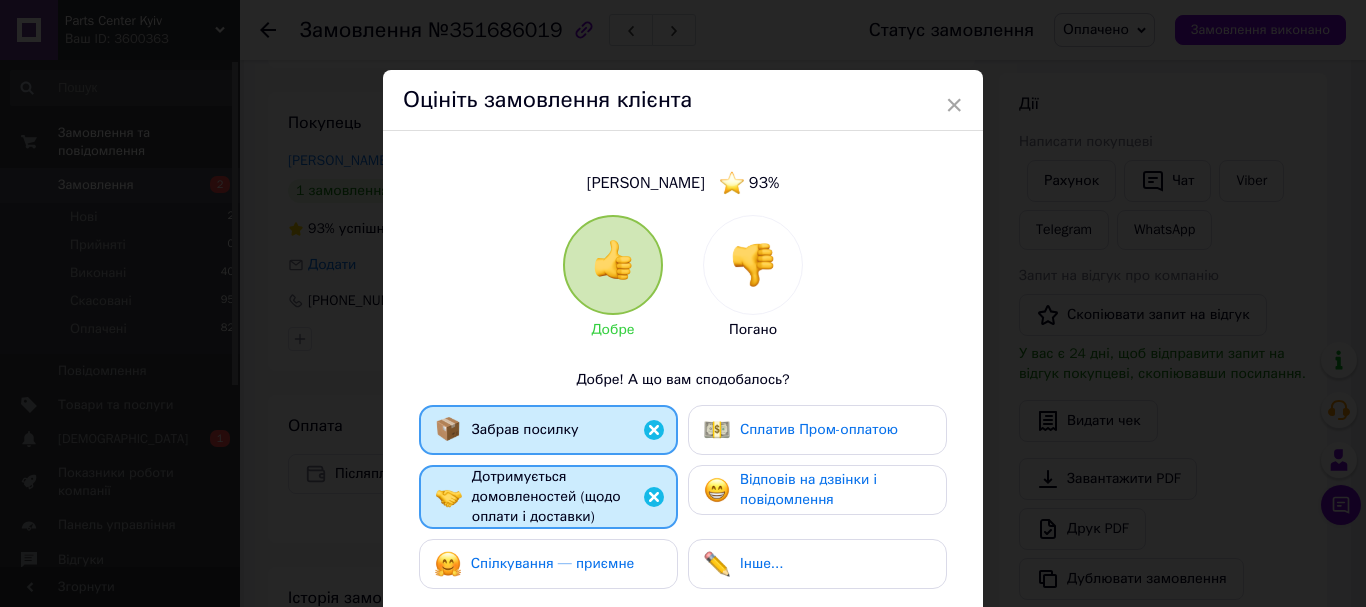 click on "Спілкування — приємне" at bounding box center [553, 563] 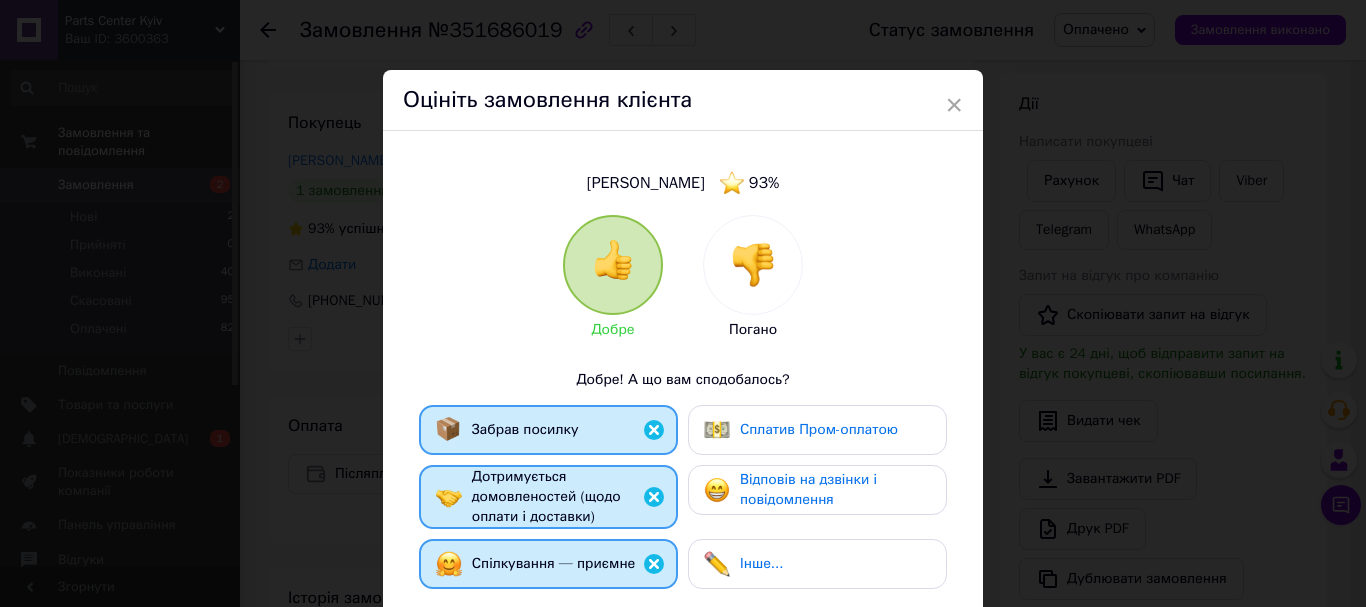 click on "Відповів на дзвінки і повідомлення" at bounding box center (808, 489) 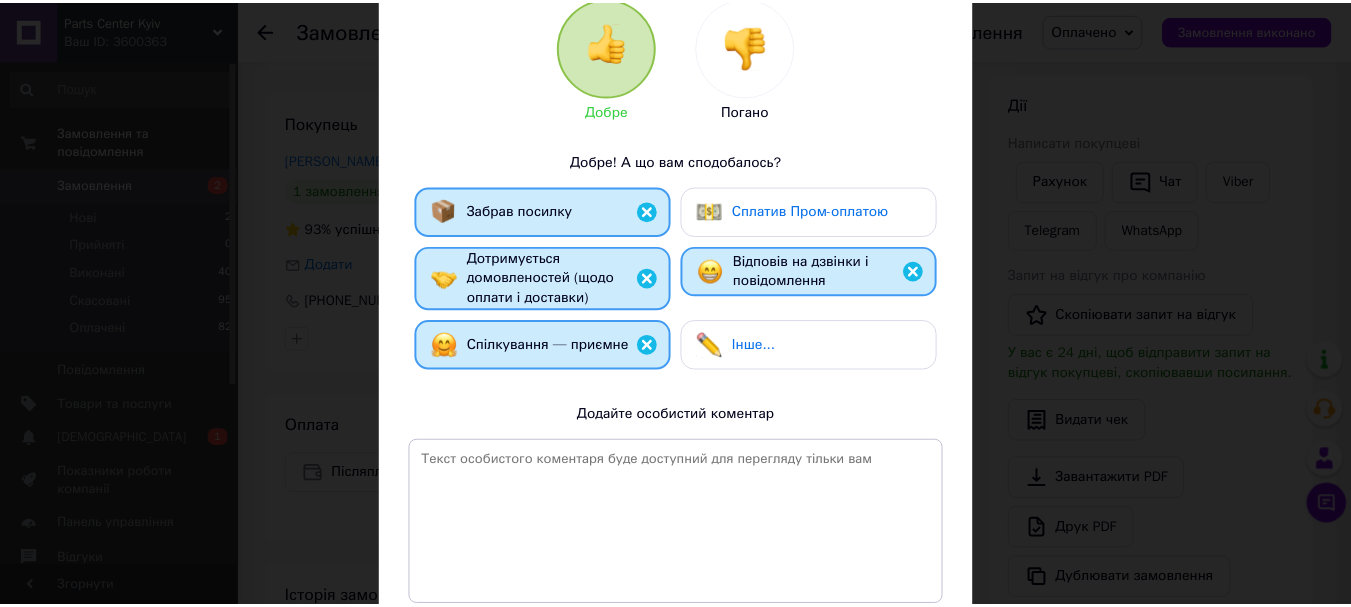 scroll, scrollTop: 307, scrollLeft: 0, axis: vertical 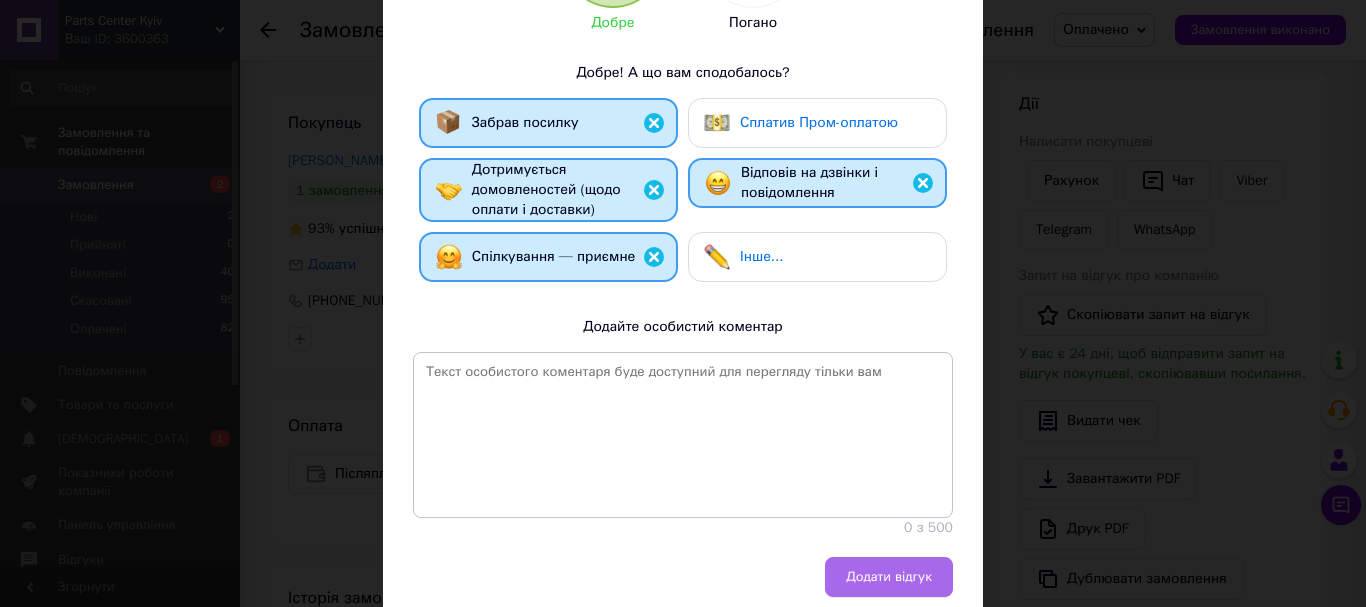 click on "Додати відгук" at bounding box center (889, 577) 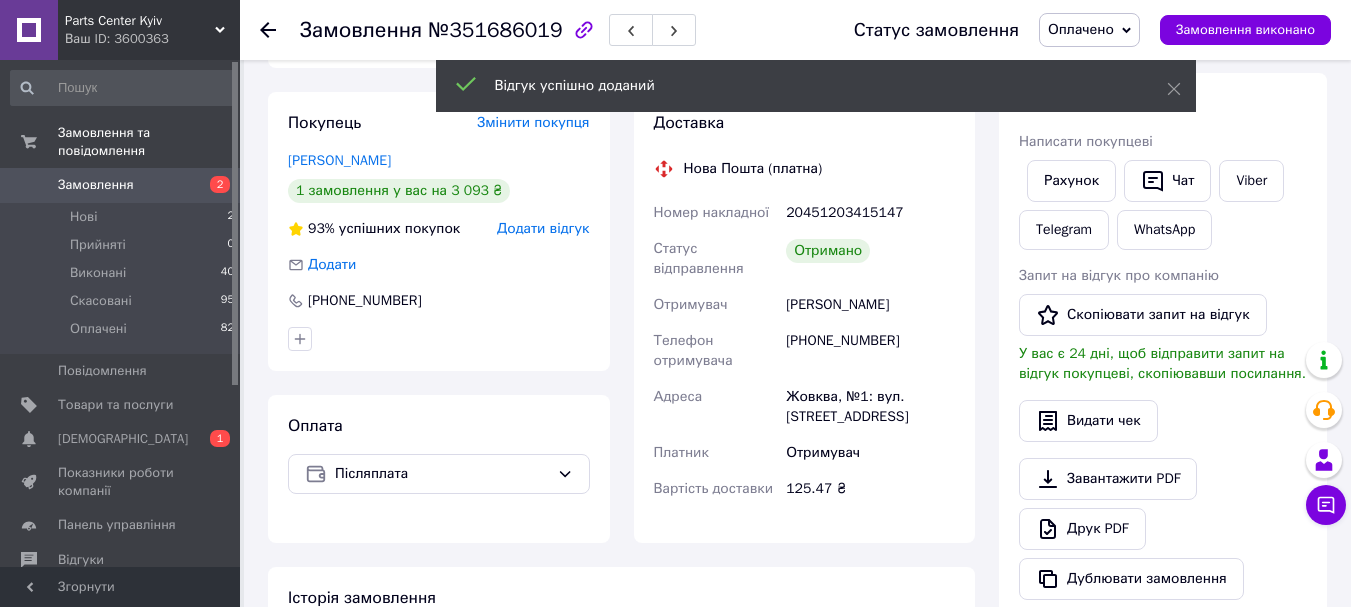 click on "Замовлення" at bounding box center (96, 185) 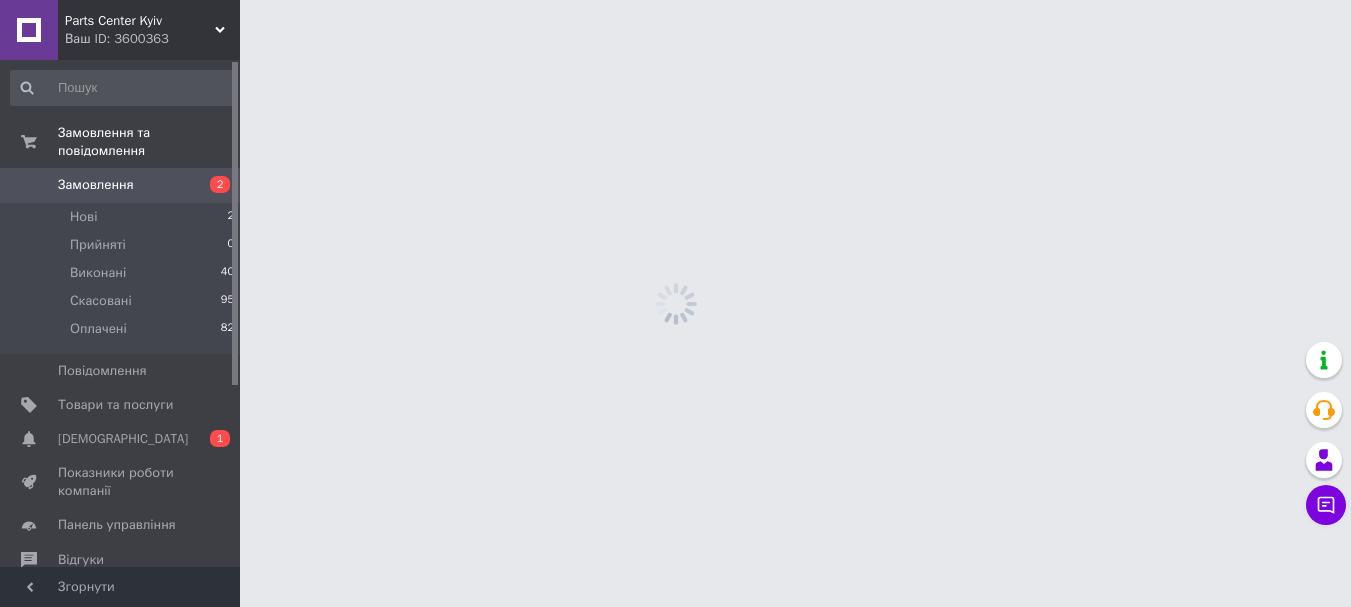 scroll, scrollTop: 0, scrollLeft: 0, axis: both 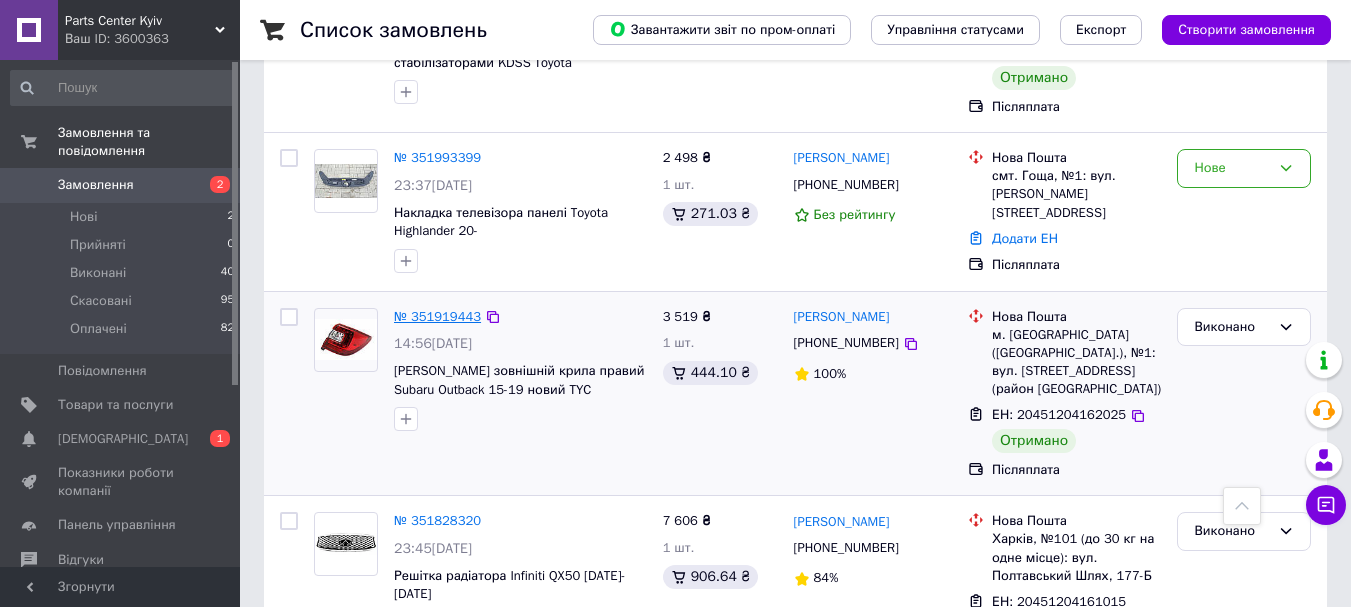 click on "№ 351919443" at bounding box center [437, 316] 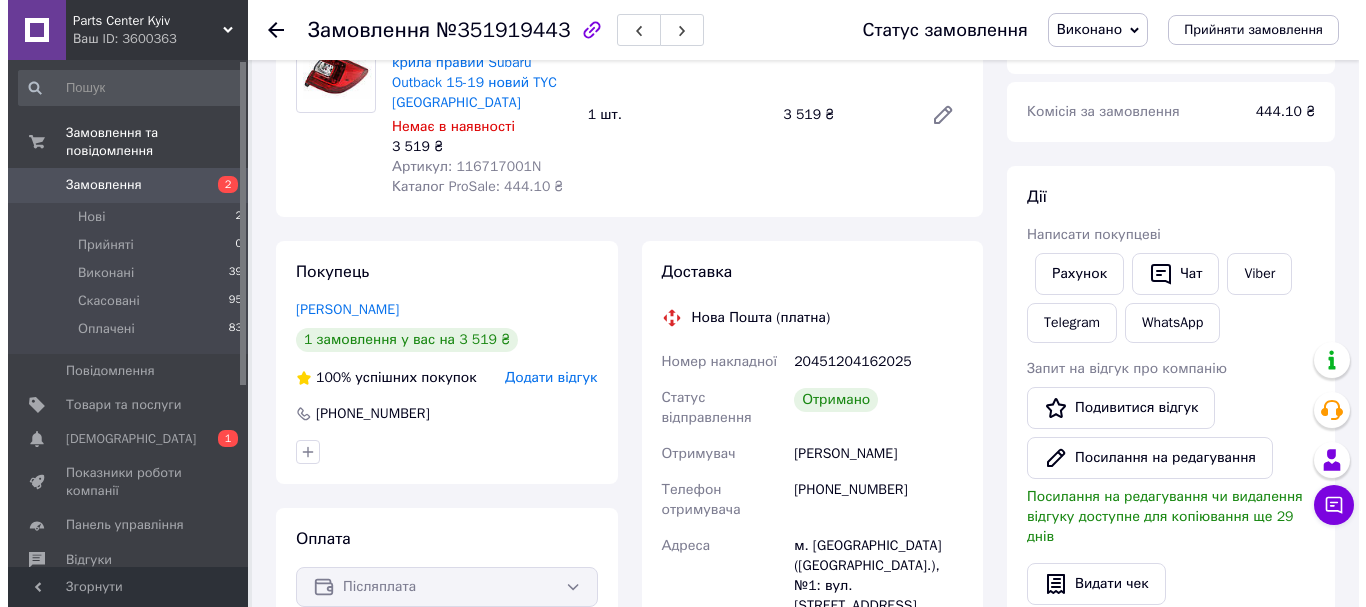 scroll, scrollTop: 96, scrollLeft: 0, axis: vertical 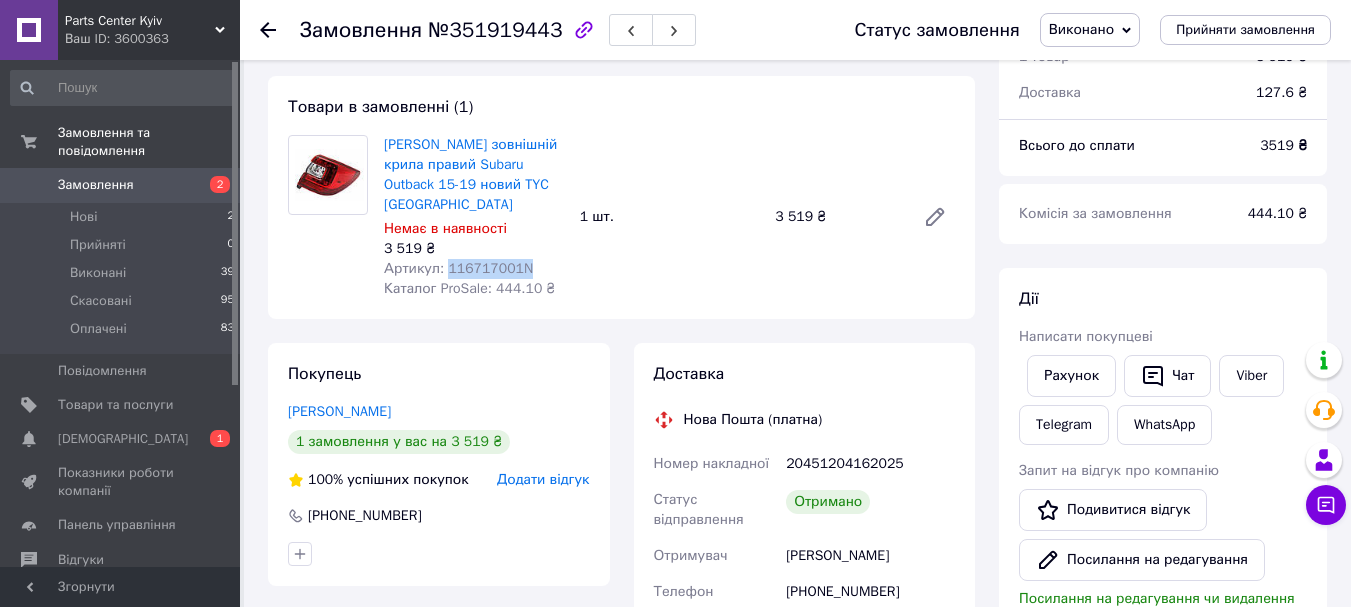 drag, startPoint x: 521, startPoint y: 243, endPoint x: 446, endPoint y: 253, distance: 75.66373 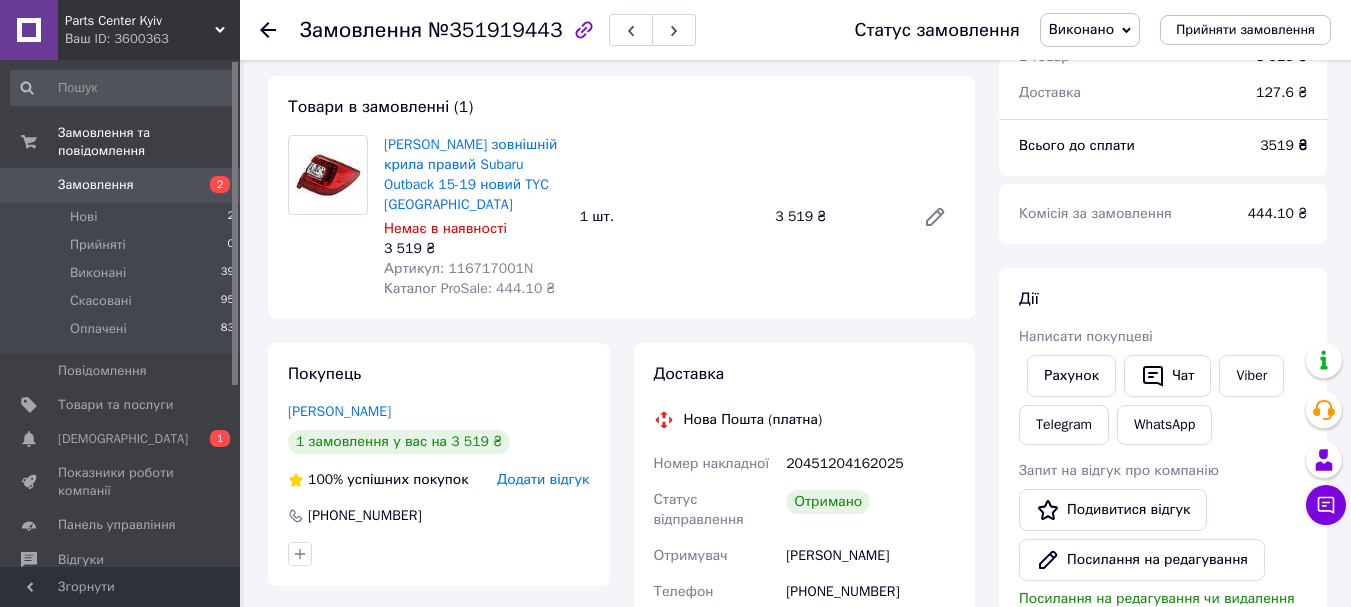click on "Додати відгук" at bounding box center [543, 479] 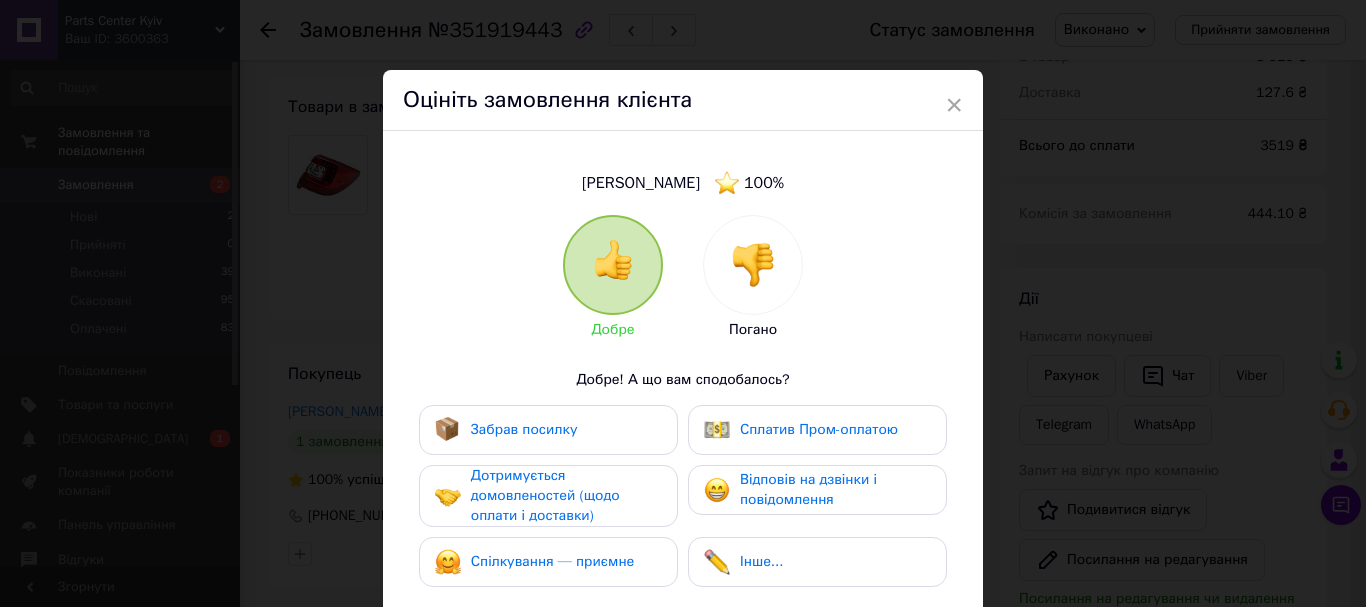 click on "Забрав посилку" at bounding box center [524, 429] 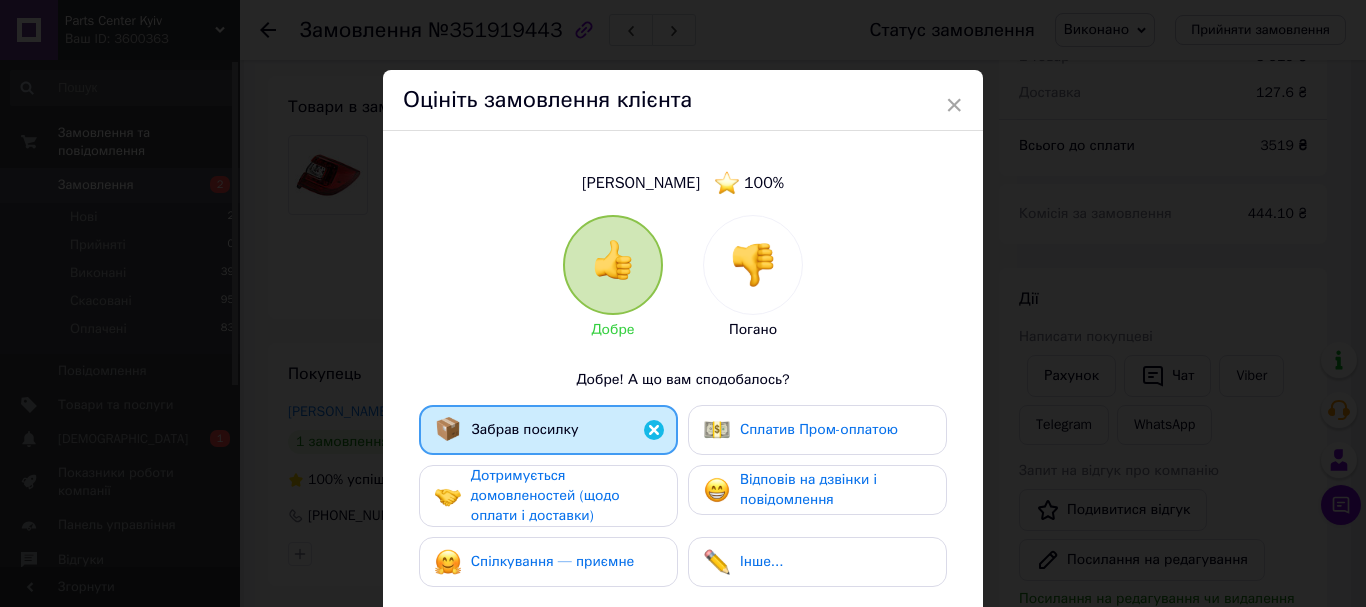 click on "Дотримується домовленостей (щодо оплати і доставки)" at bounding box center (545, 495) 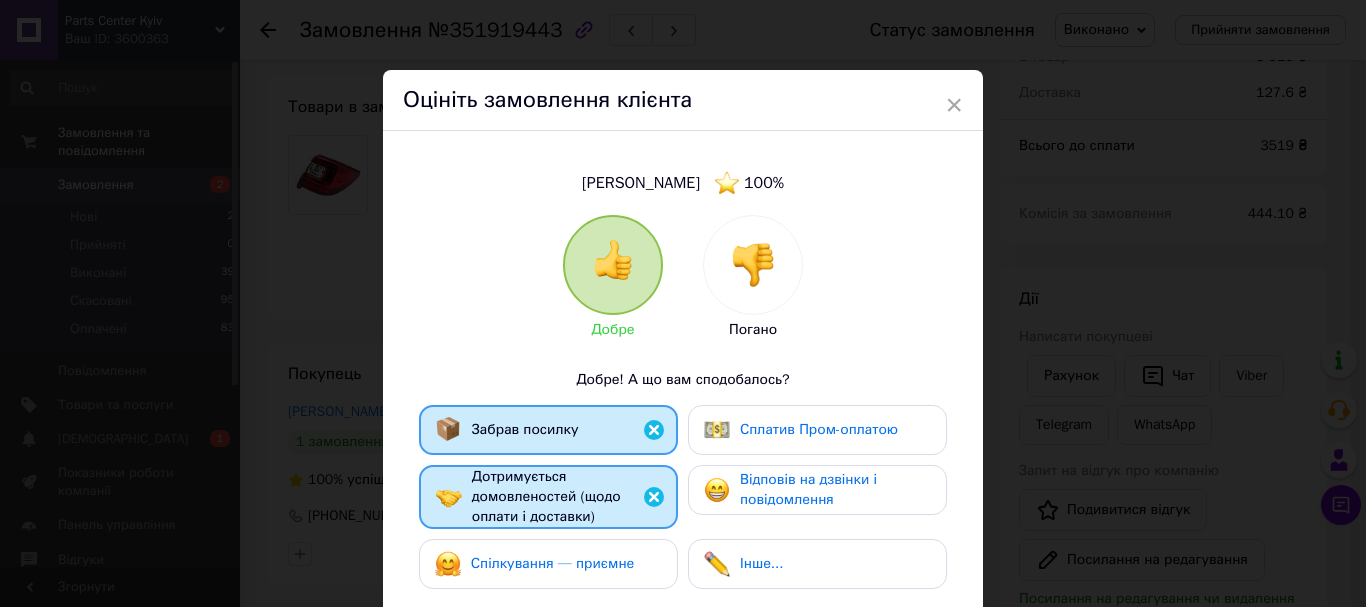 click on "Спілкування — приємне" at bounding box center [553, 563] 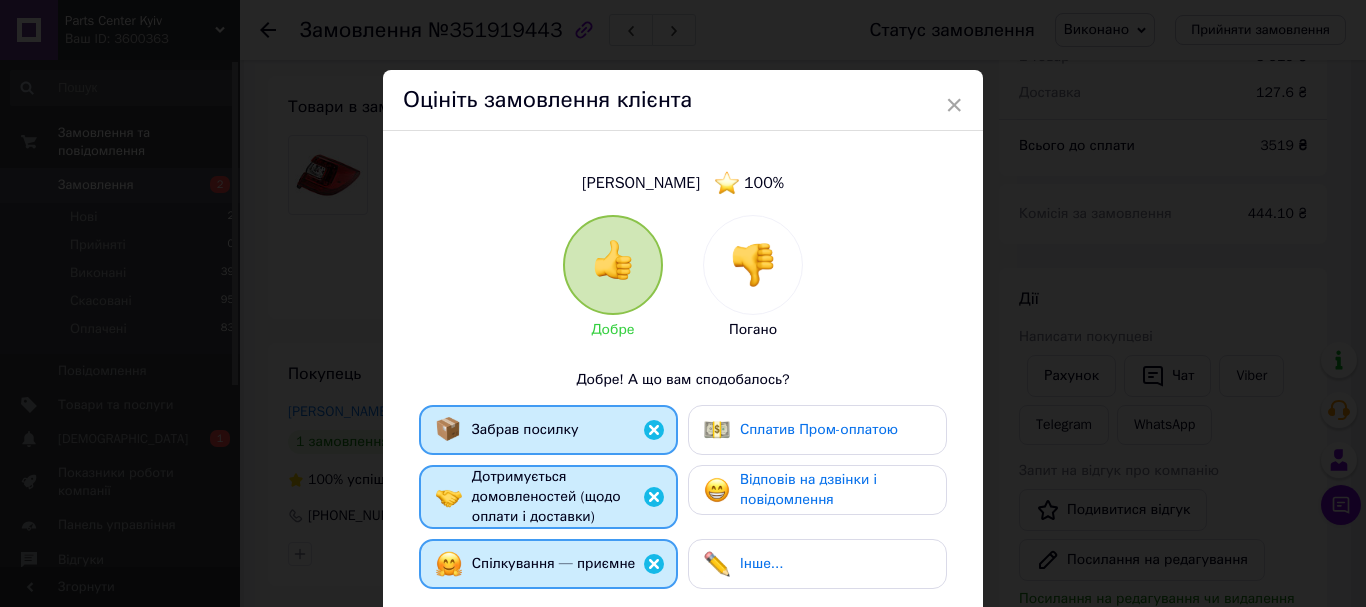 click on "Відповів на дзвінки і повідомлення" at bounding box center (808, 489) 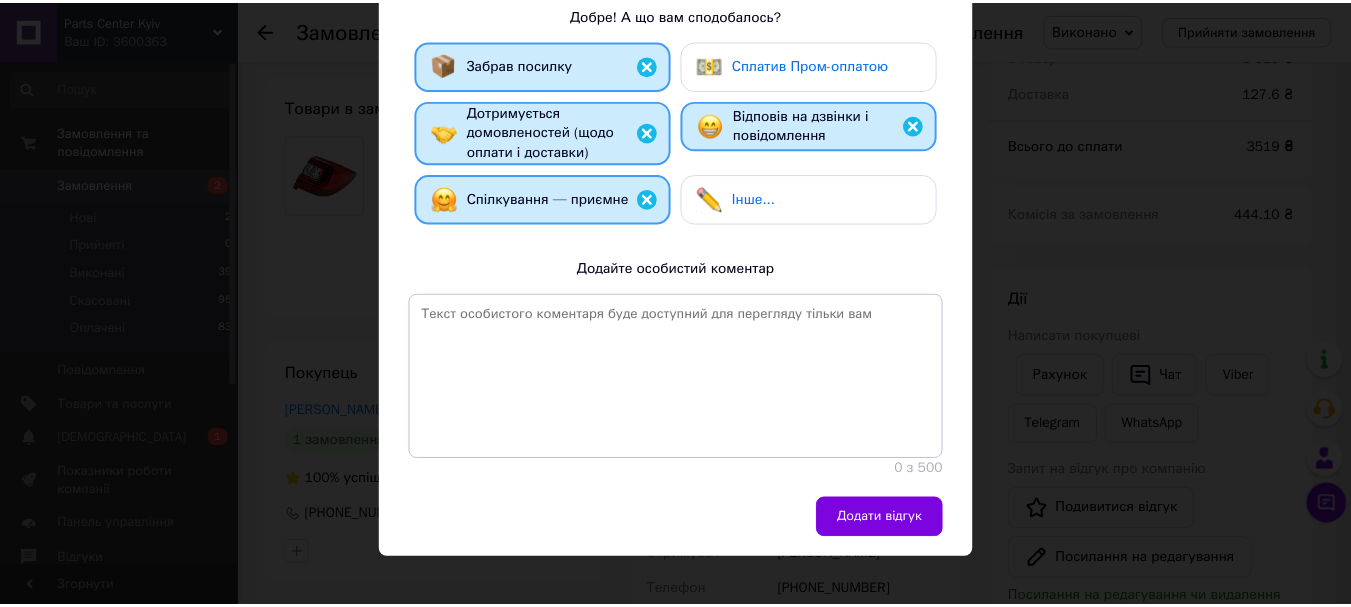 scroll, scrollTop: 379, scrollLeft: 0, axis: vertical 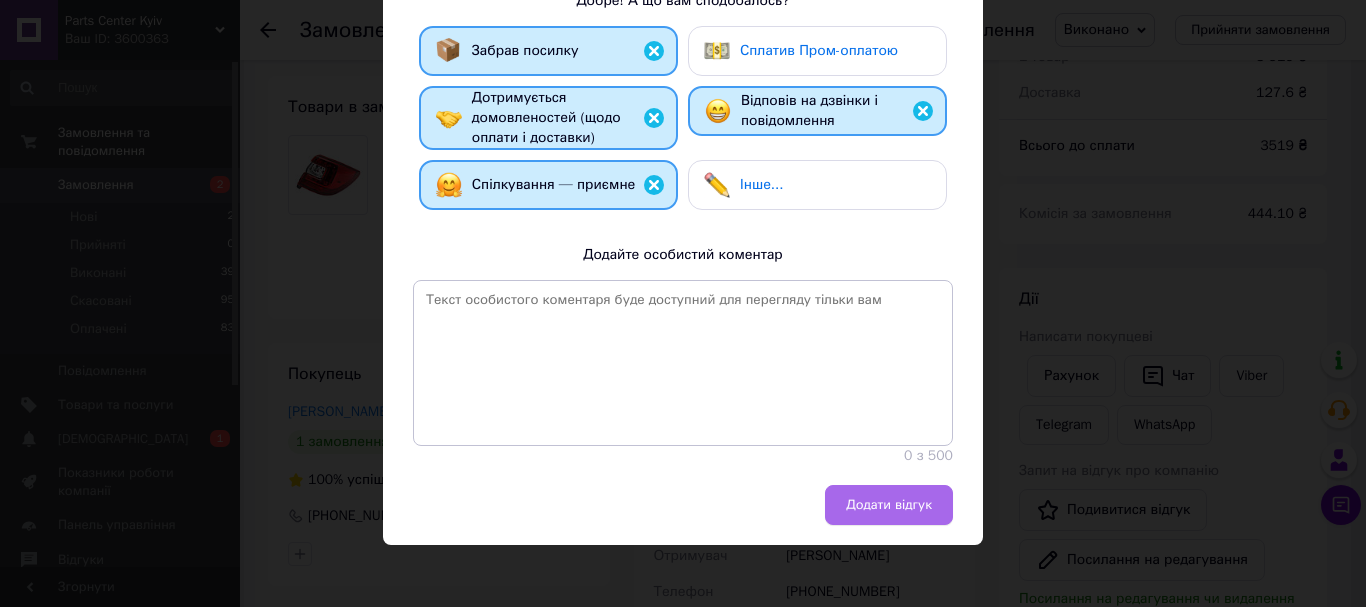 click on "Додати відгук" at bounding box center (889, 505) 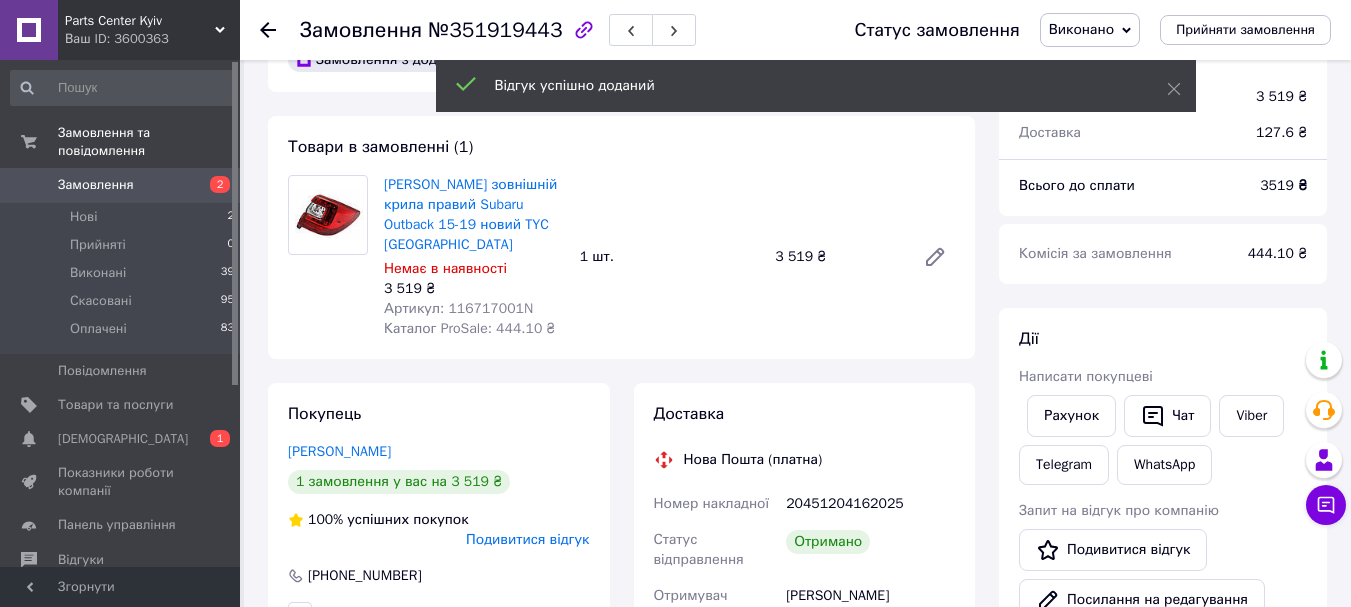scroll, scrollTop: 0, scrollLeft: 0, axis: both 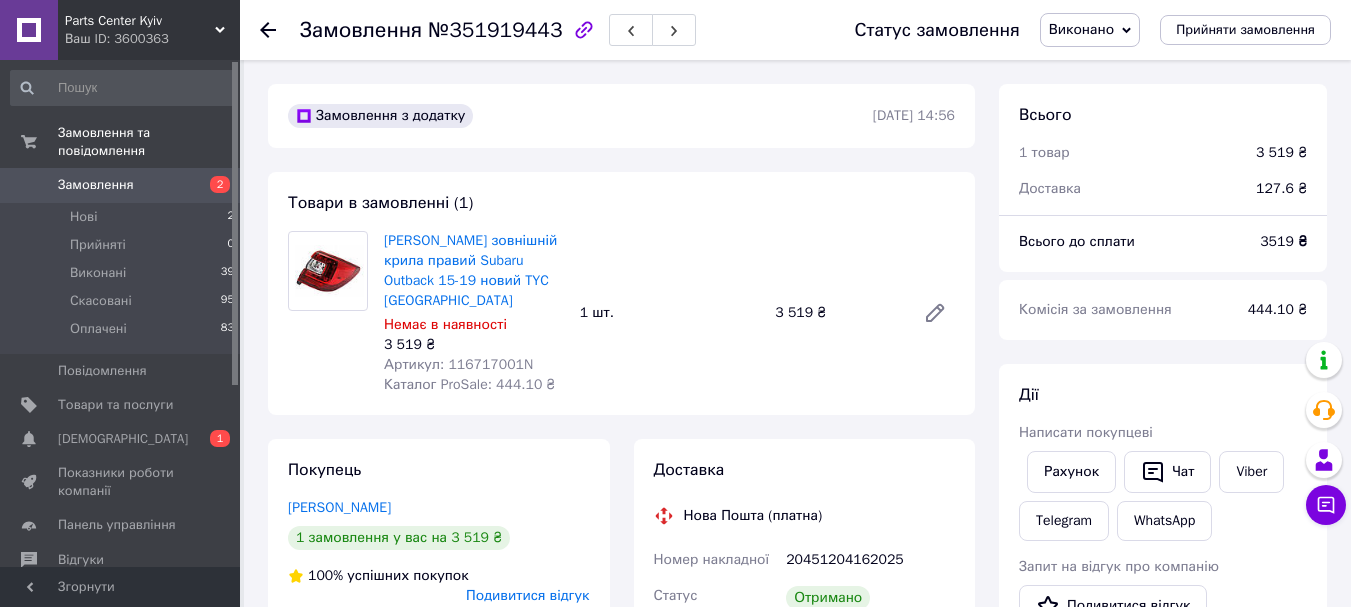 click on "Виконано" at bounding box center [1081, 29] 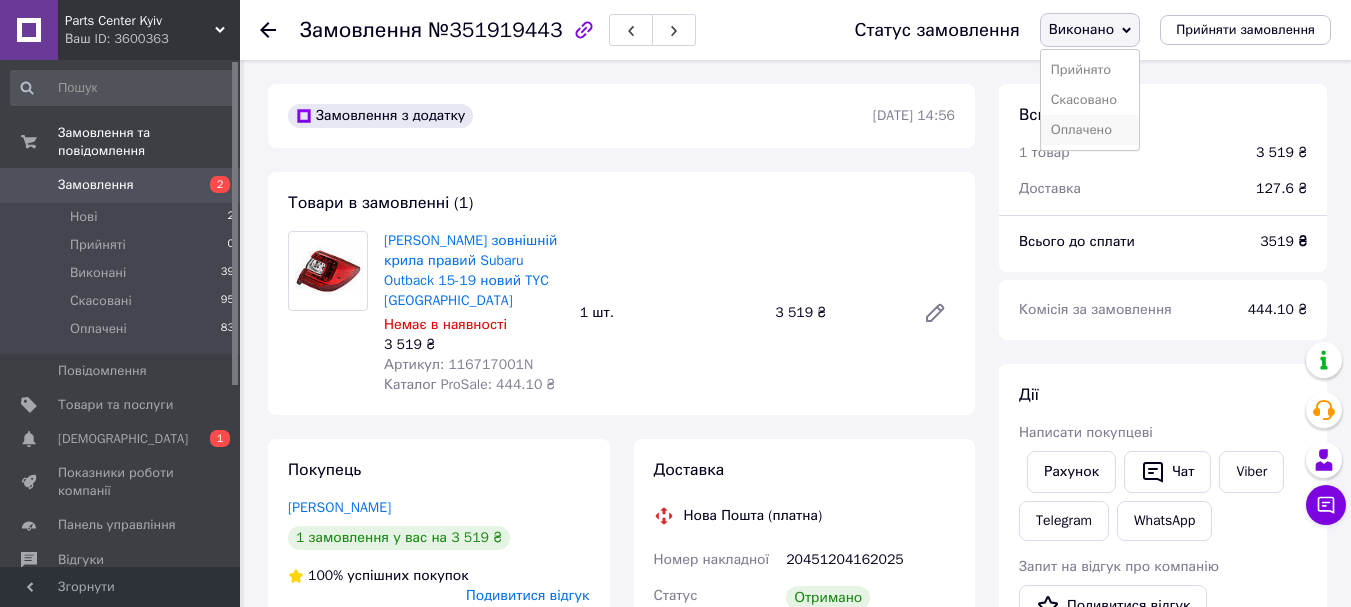 click on "Оплачено" at bounding box center (1090, 130) 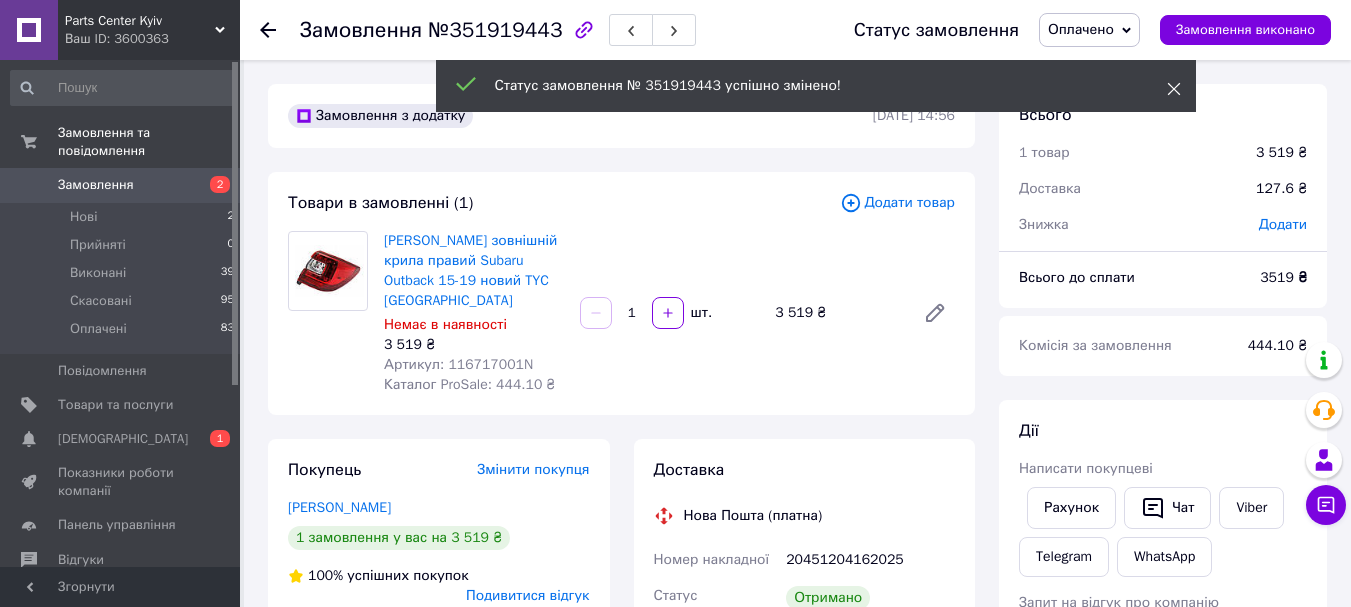 click 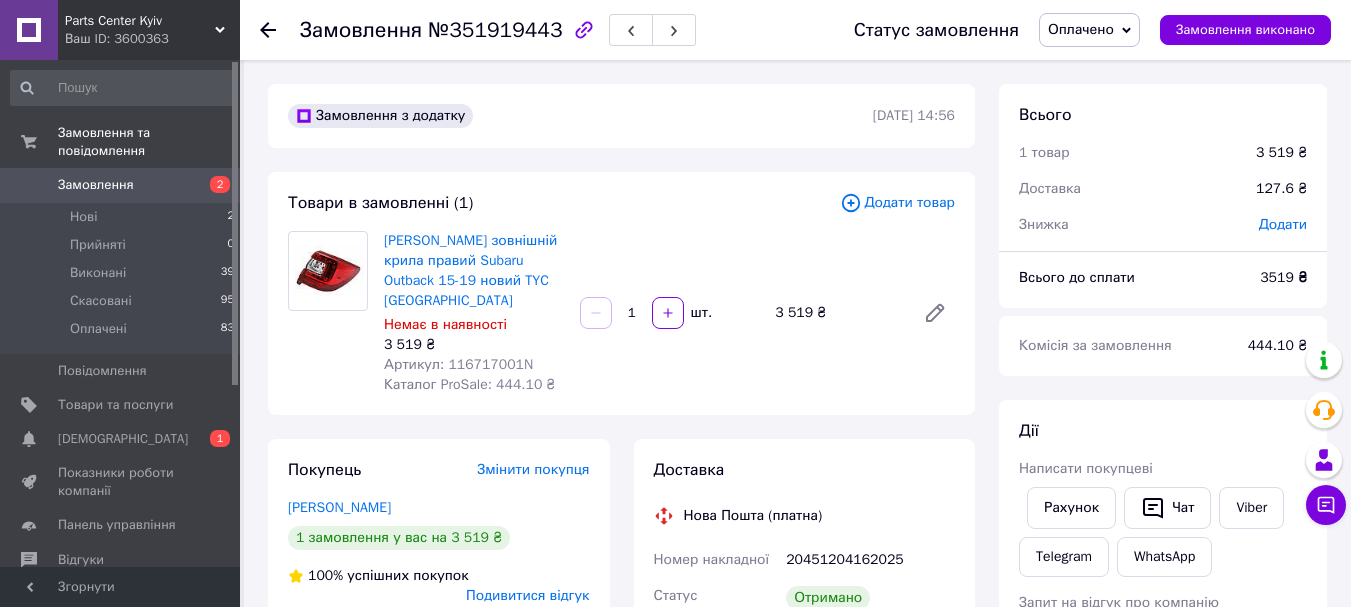 click on "Замовлення" at bounding box center [121, 185] 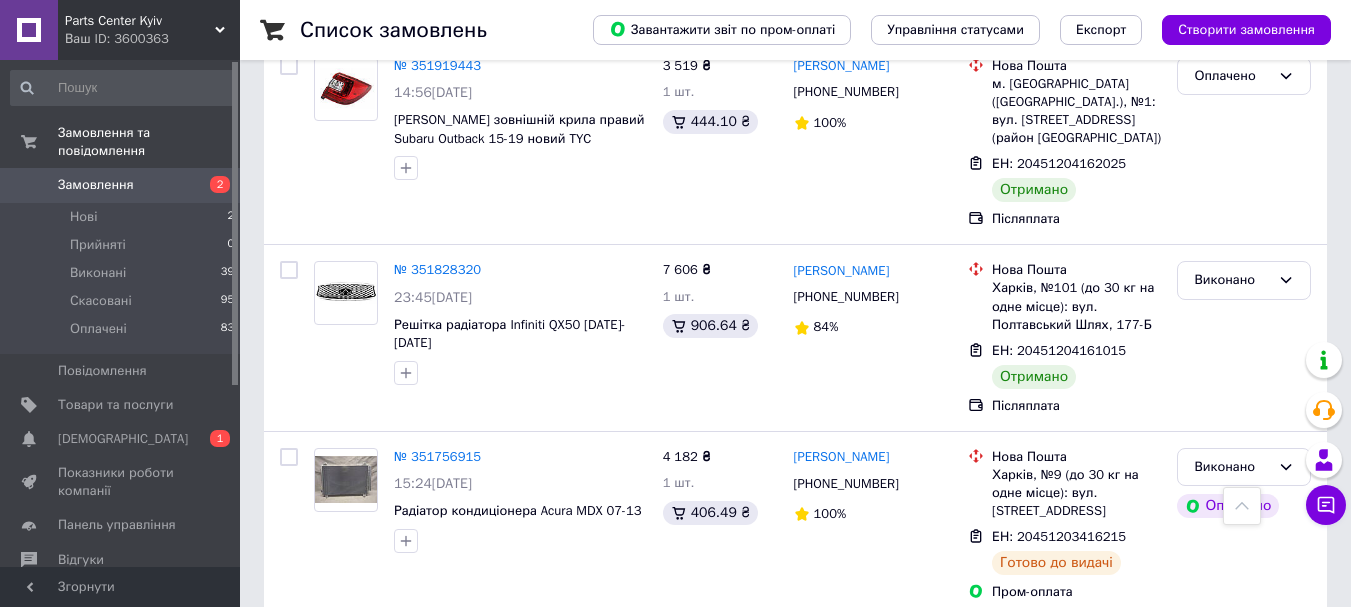 scroll, scrollTop: 1200, scrollLeft: 0, axis: vertical 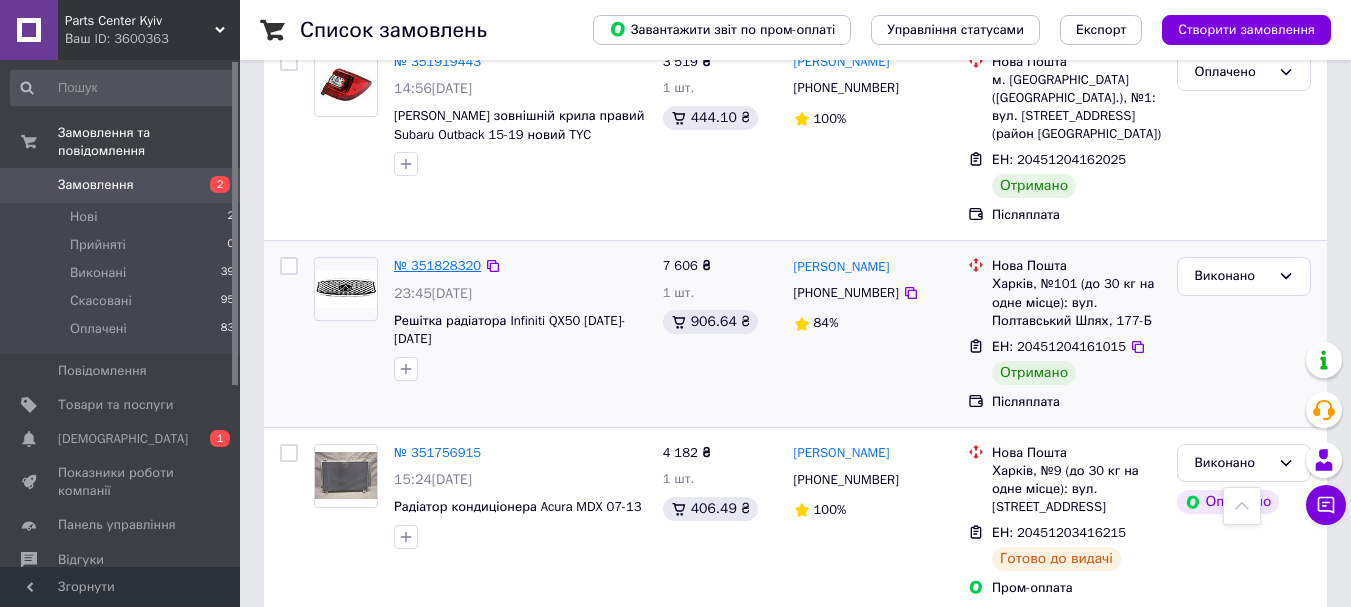 click on "№ 351828320" at bounding box center (437, 265) 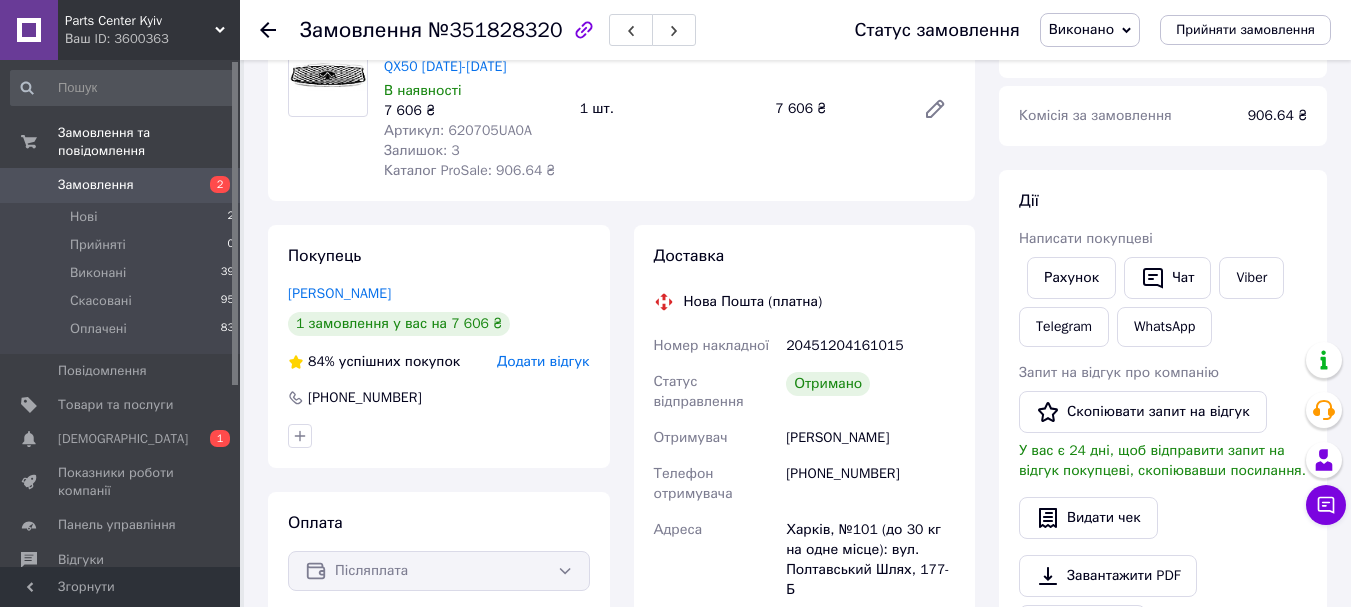 scroll, scrollTop: 120, scrollLeft: 0, axis: vertical 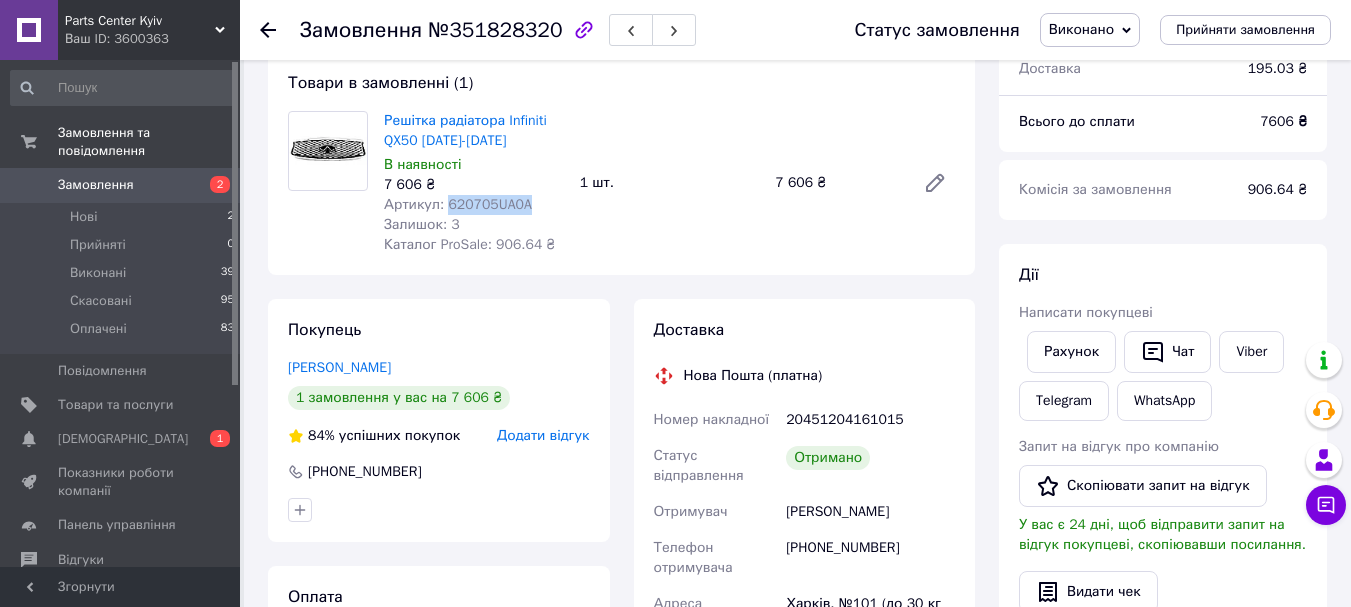 drag, startPoint x: 528, startPoint y: 200, endPoint x: 446, endPoint y: 199, distance: 82.006096 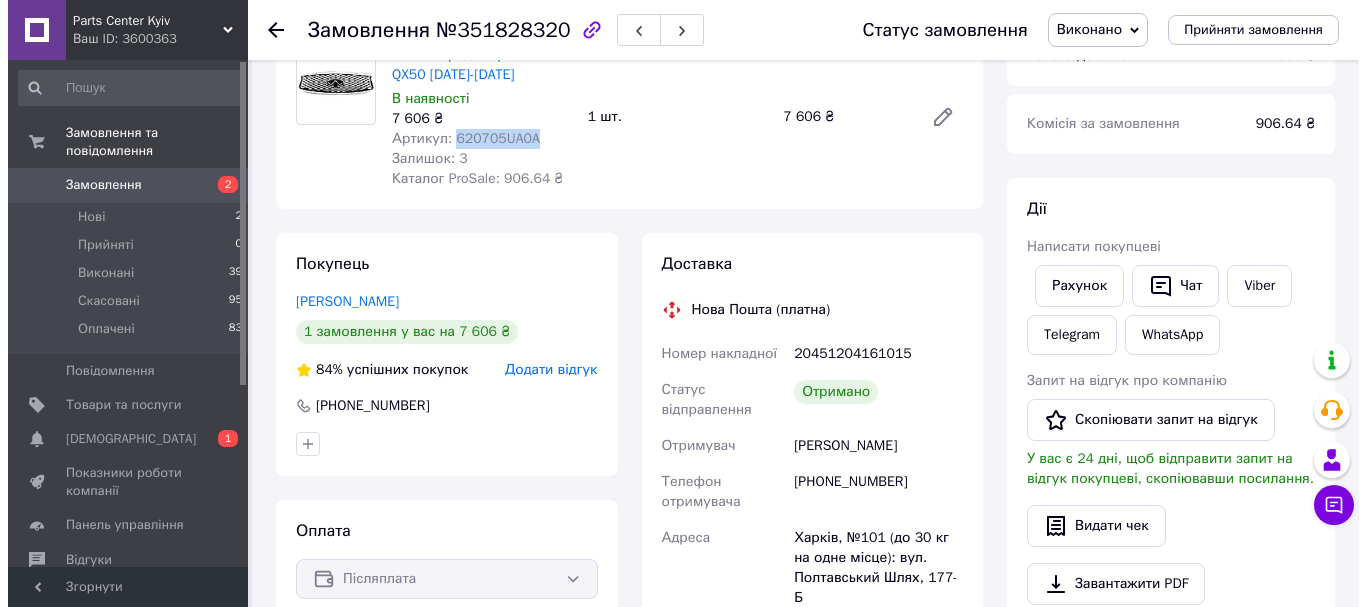 scroll, scrollTop: 191, scrollLeft: 0, axis: vertical 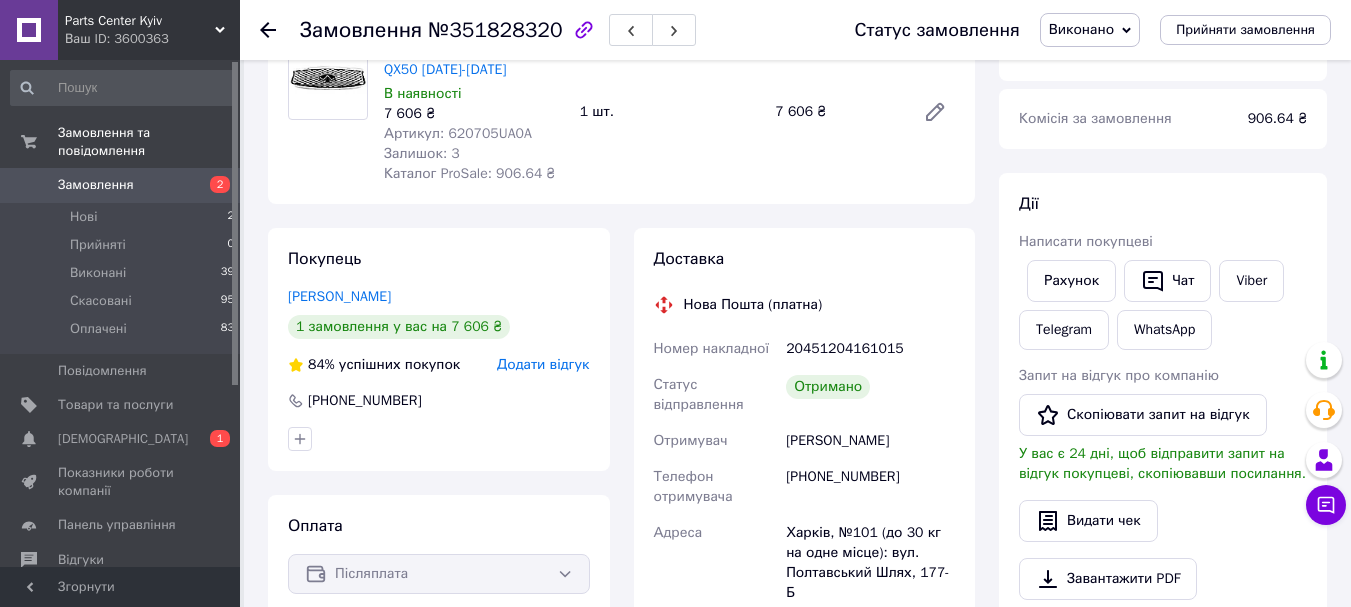 click on "Додати відгук" at bounding box center [543, 364] 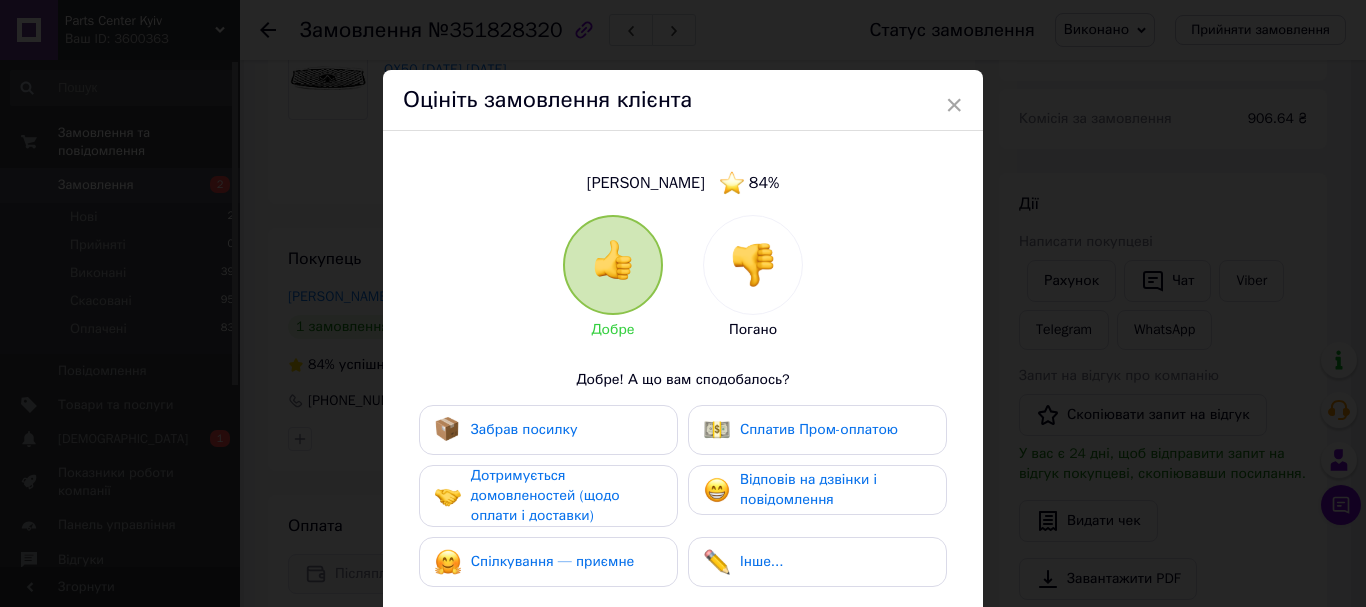 click on "Забрав посилку" at bounding box center (548, 430) 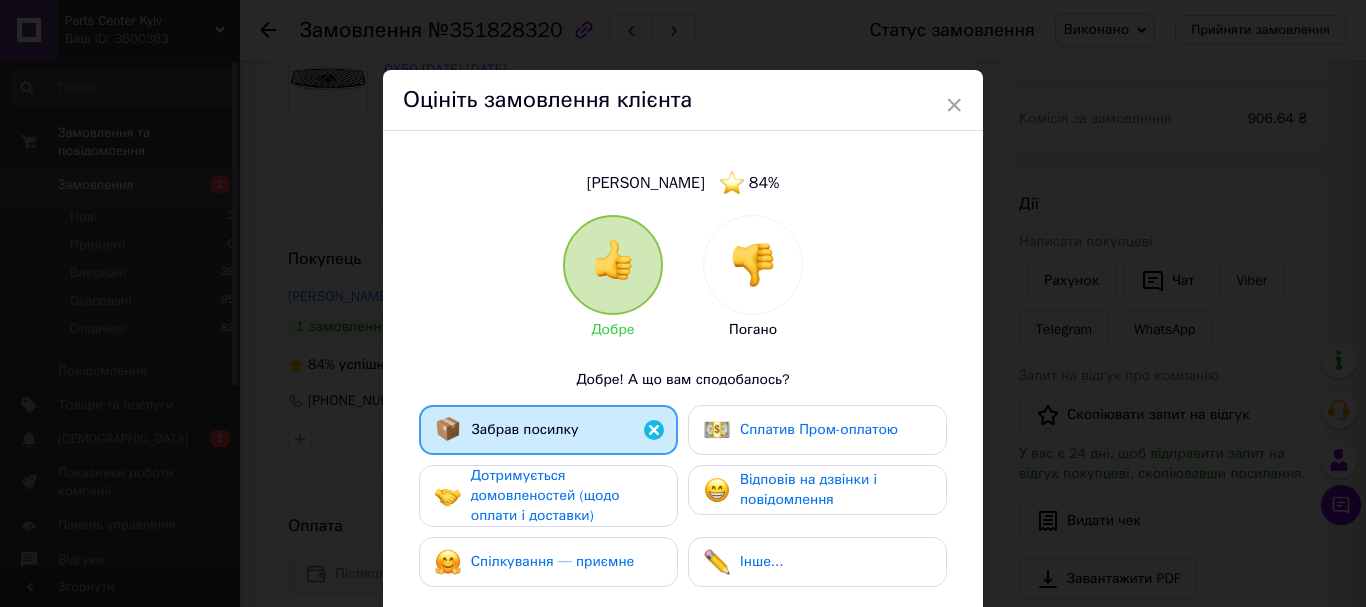 click on "Дотримується домовленостей (щодо оплати і доставки)" at bounding box center [545, 495] 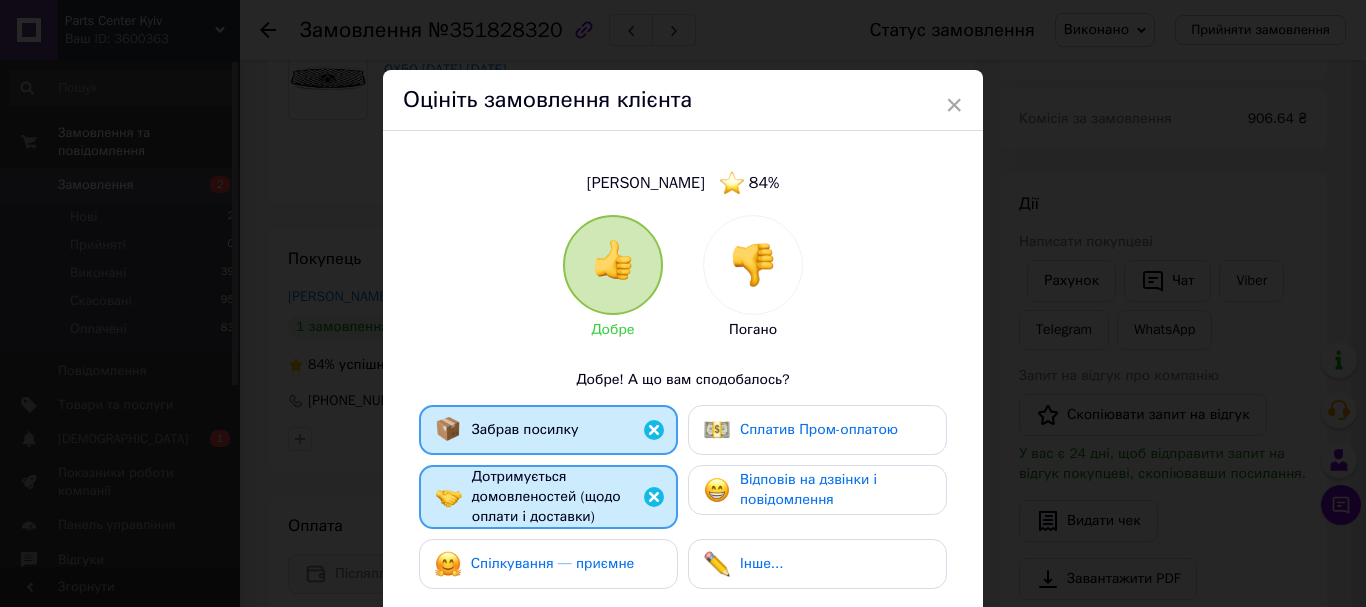 click on "Спілкування — приємне" at bounding box center [553, 563] 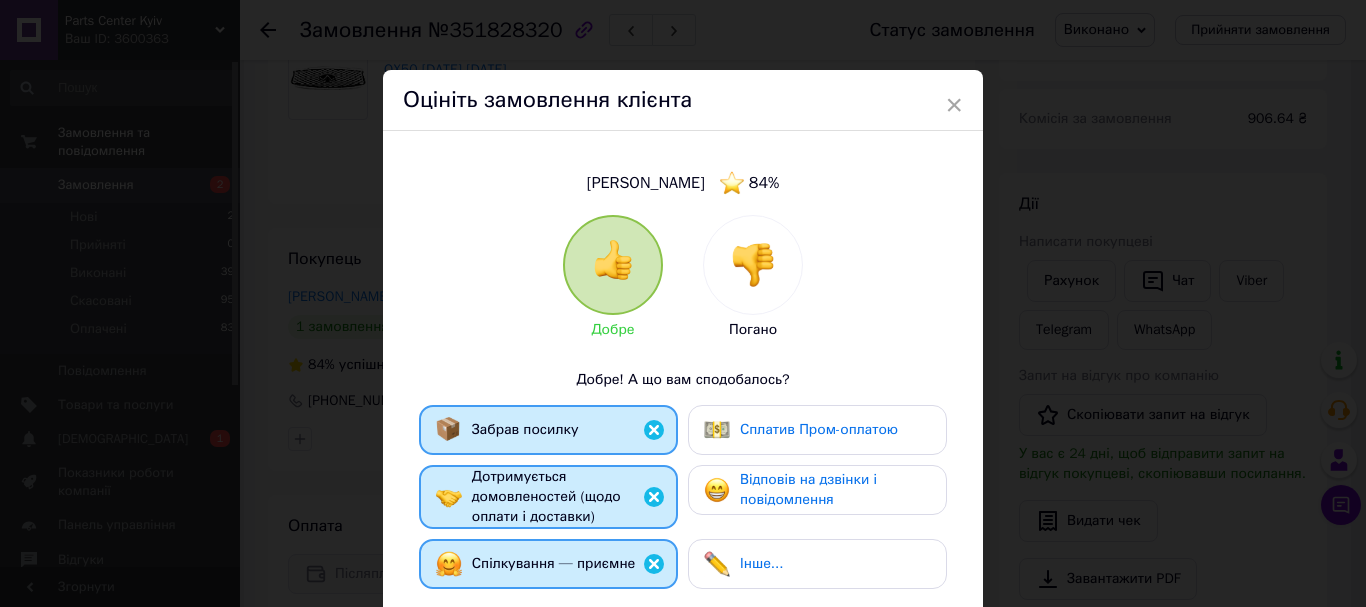 click on "Відповів на дзвінки і повідомлення" at bounding box center [808, 489] 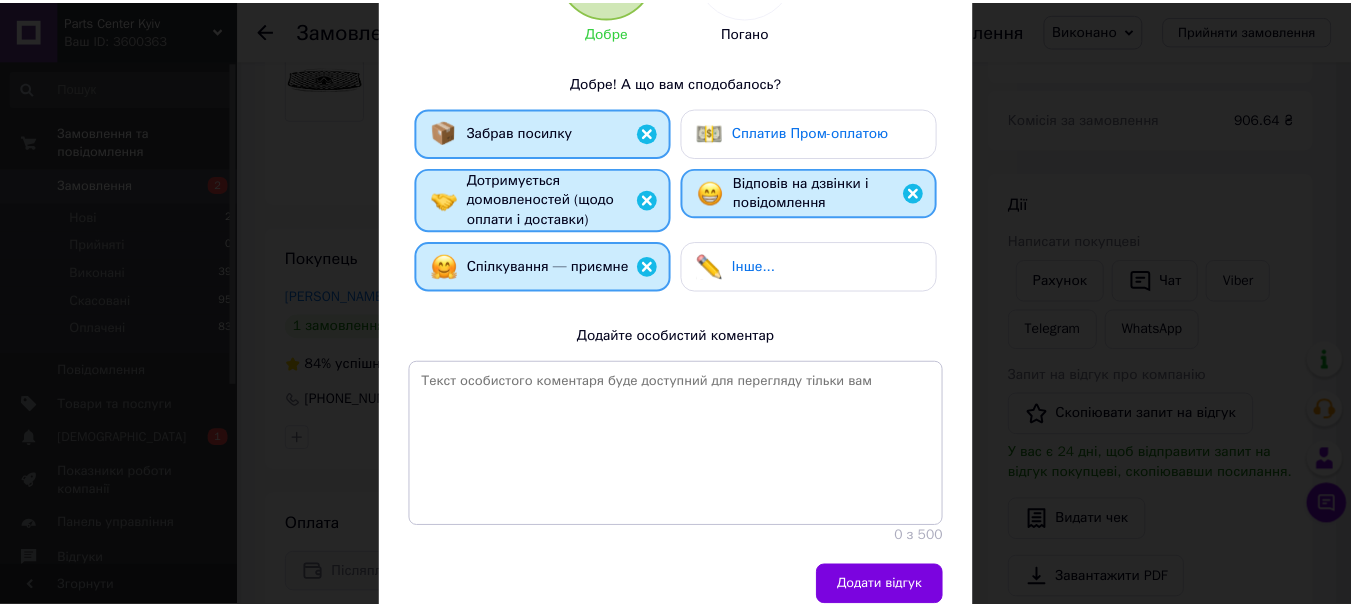 scroll, scrollTop: 332, scrollLeft: 0, axis: vertical 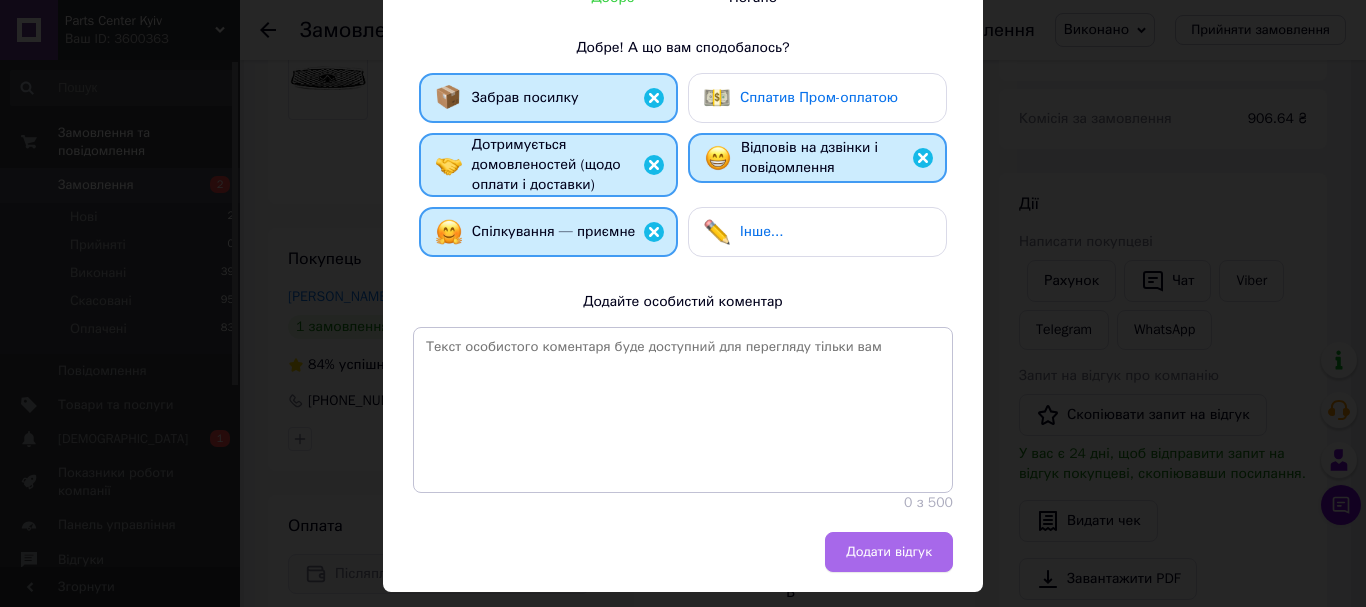 click on "Додати відгук" at bounding box center (889, 552) 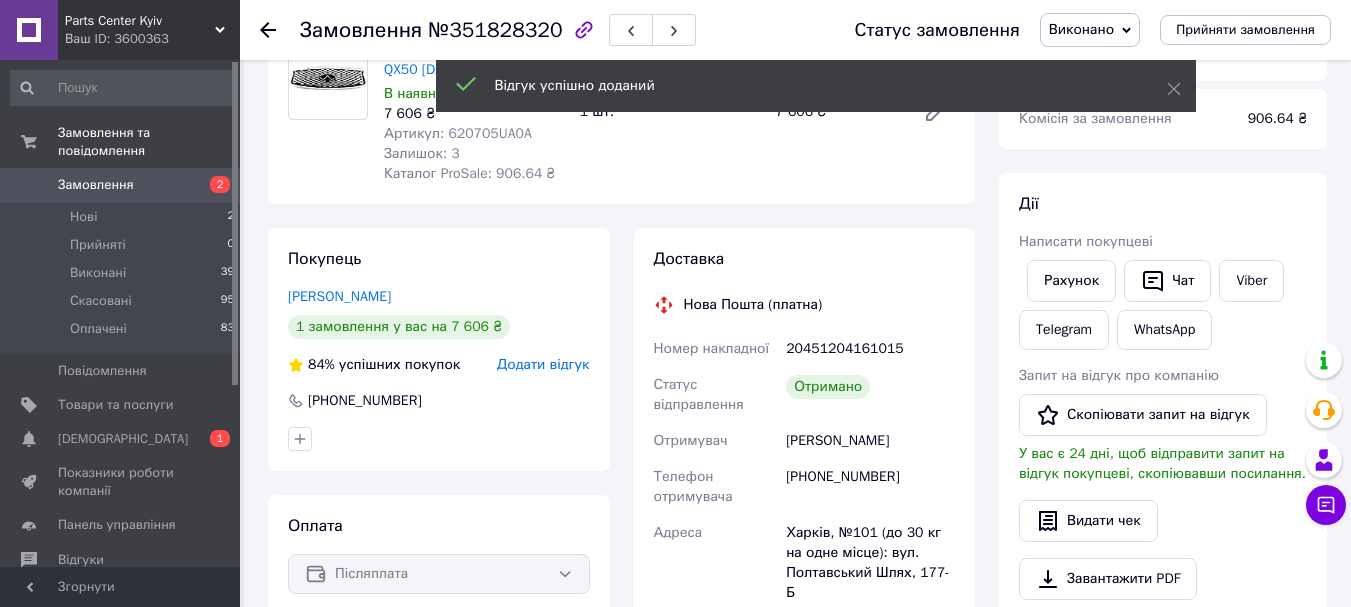 click on "Виконано" at bounding box center (1081, 29) 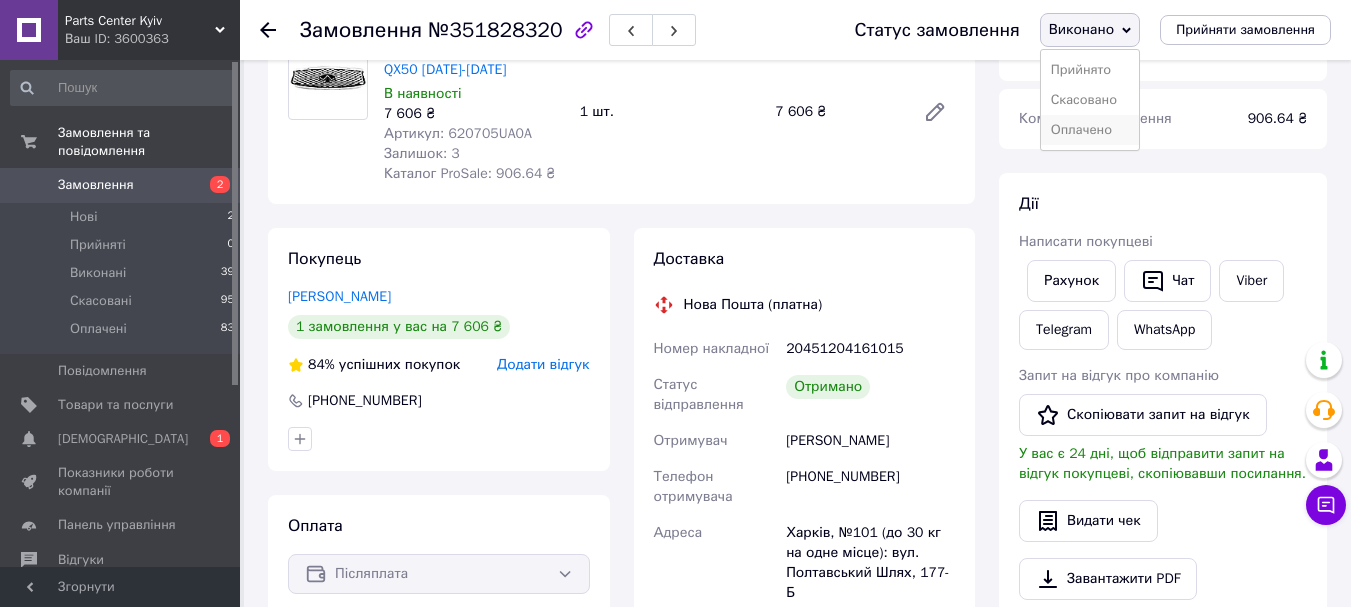 click on "Оплачено" at bounding box center (1090, 130) 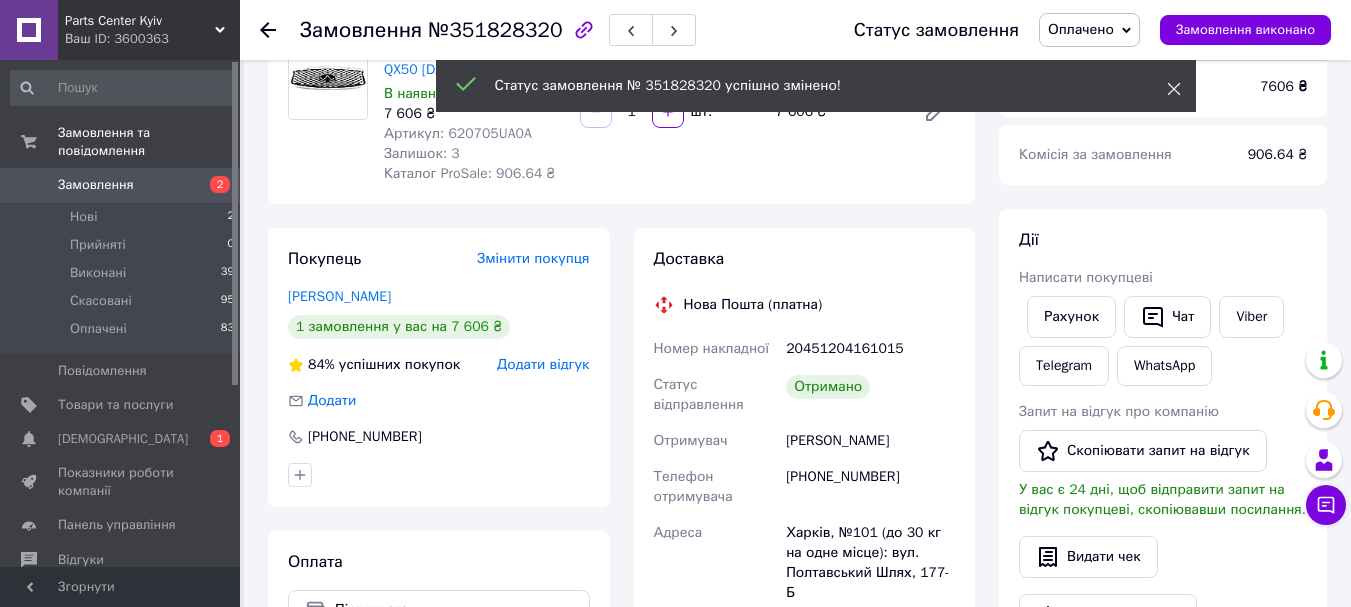click 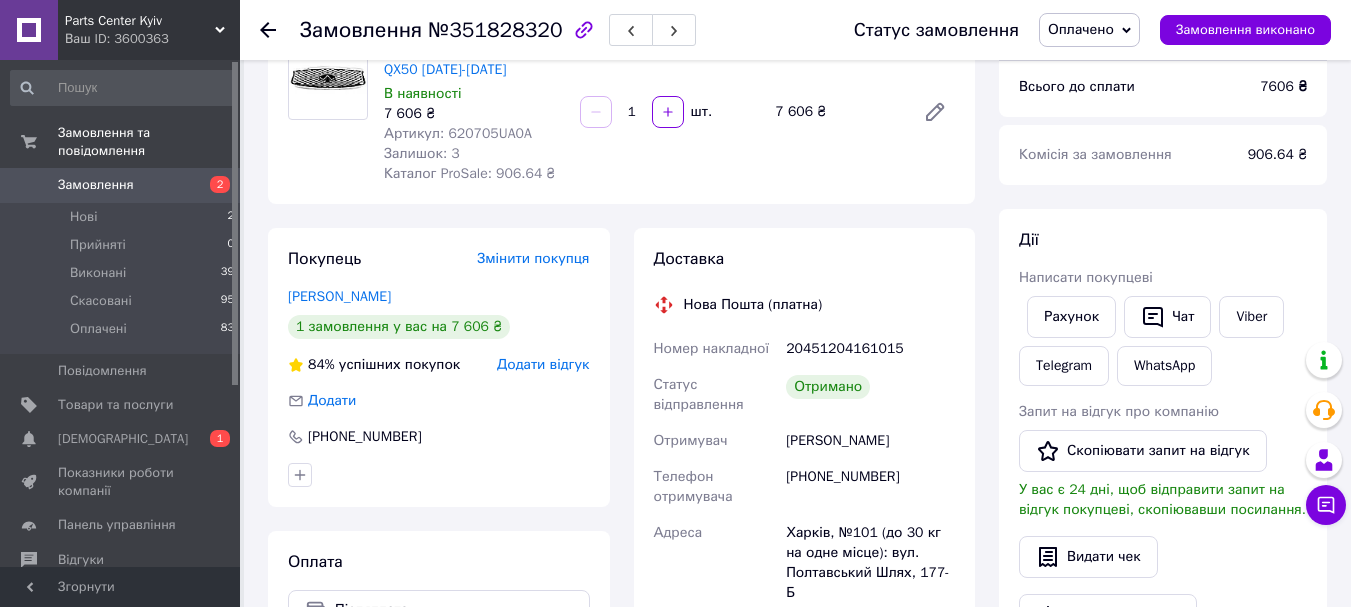click on "Замовлення" at bounding box center [96, 185] 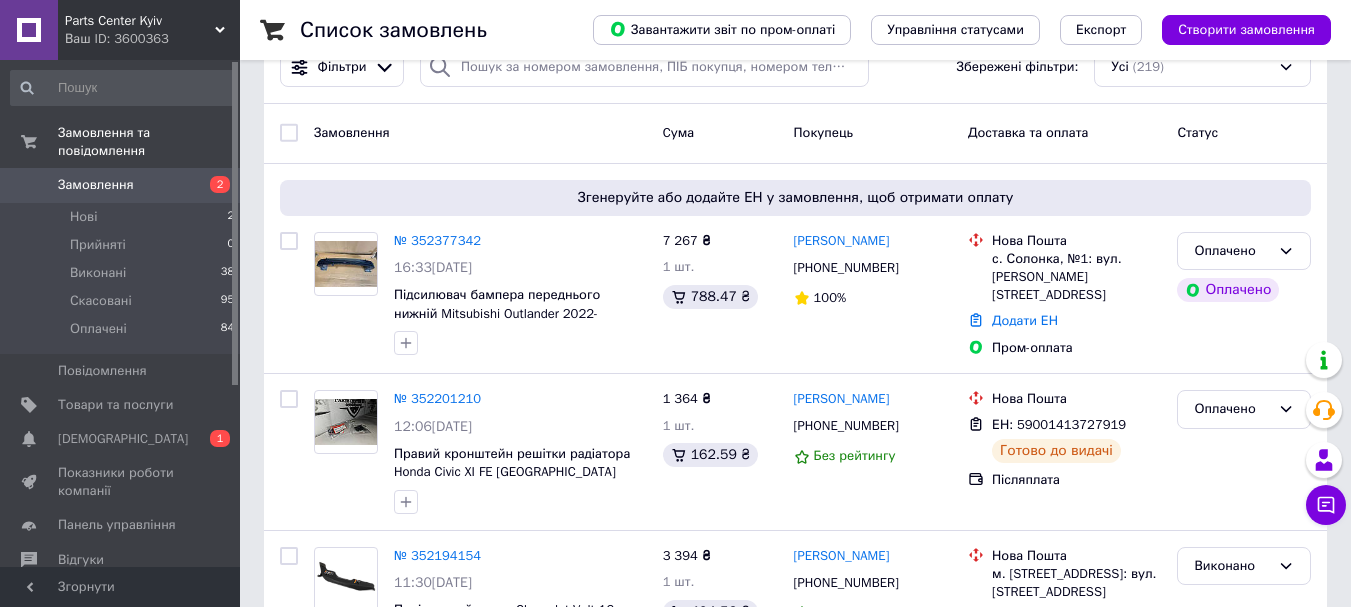 scroll, scrollTop: 65, scrollLeft: 0, axis: vertical 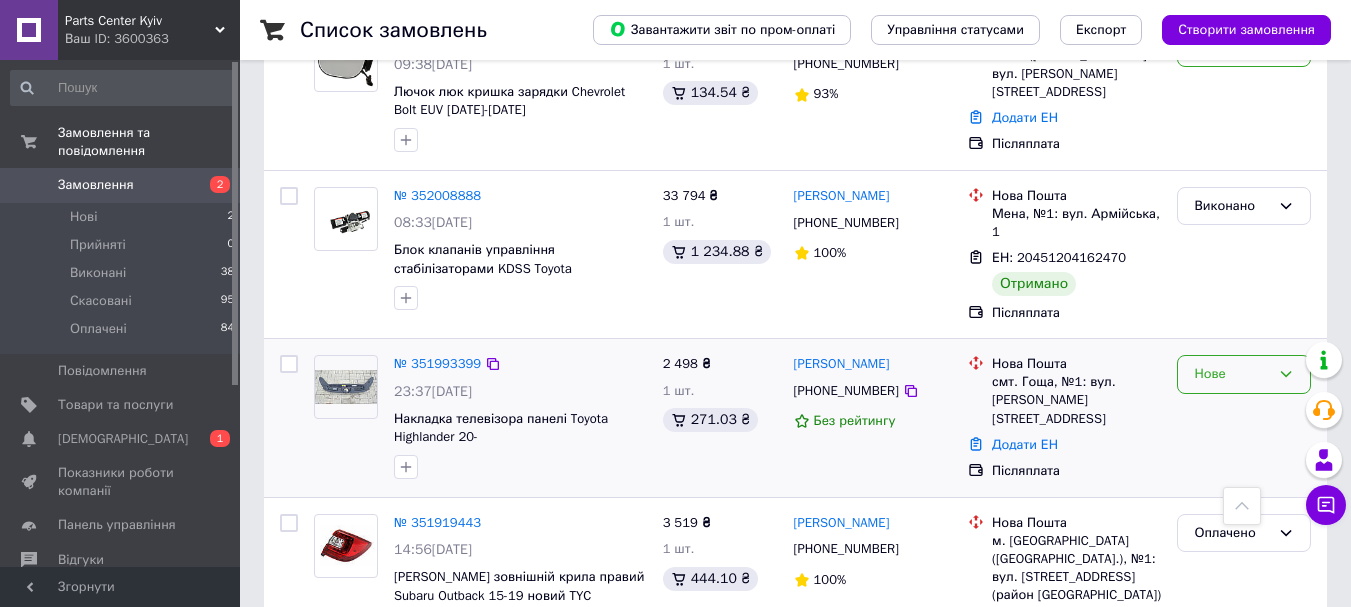click on "Нове" at bounding box center (1232, 374) 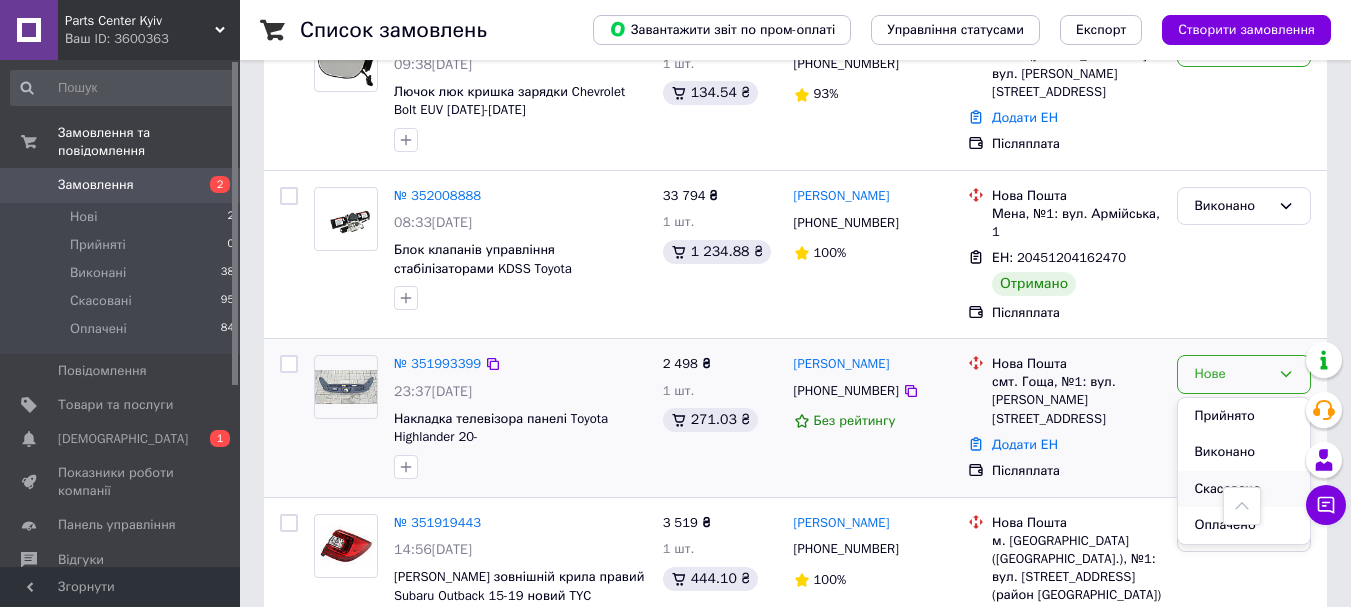 click on "Скасовано" at bounding box center [1244, 489] 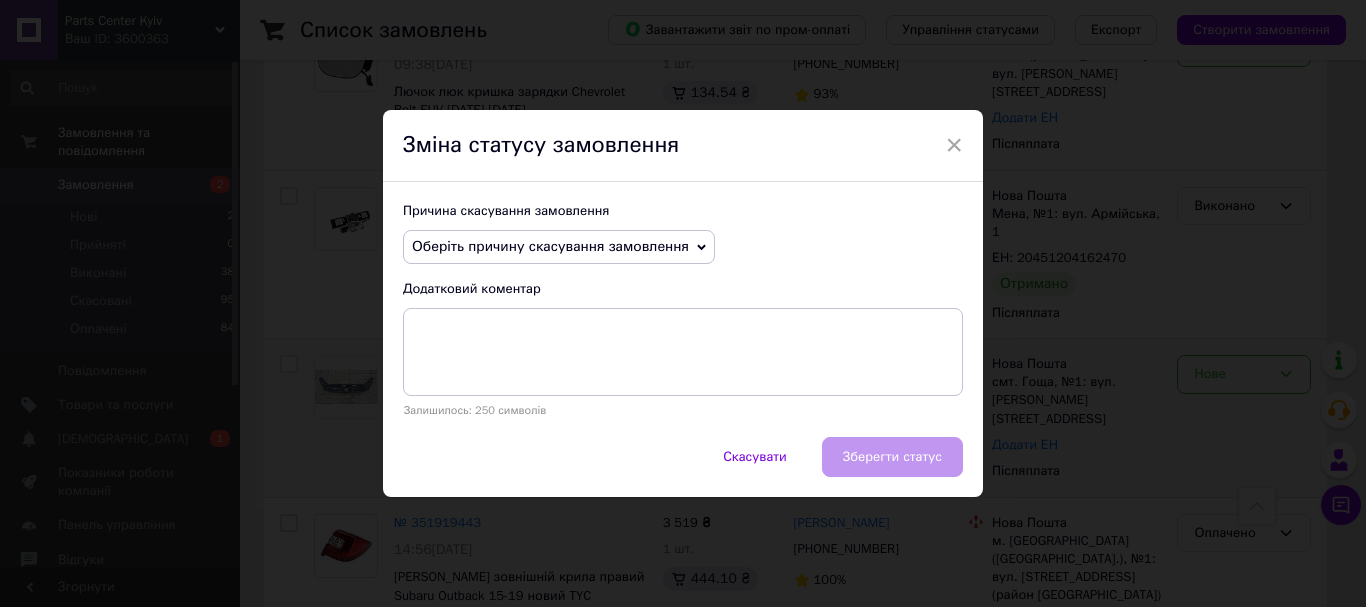 click 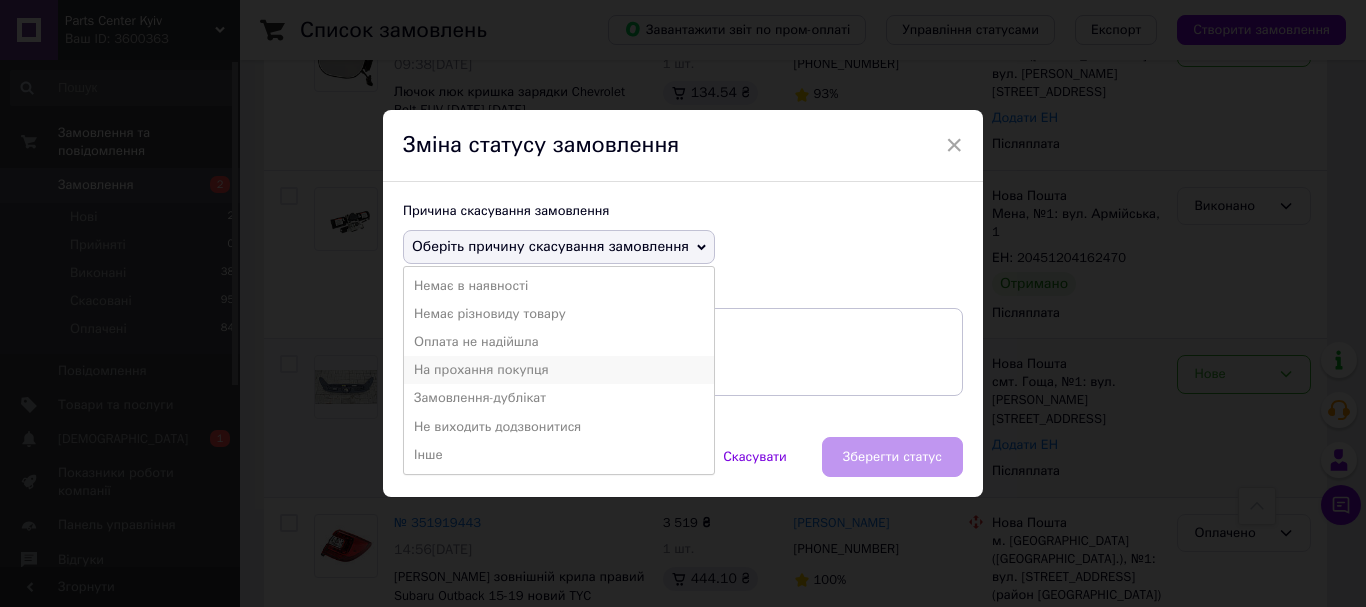 click on "На прохання покупця" at bounding box center [559, 370] 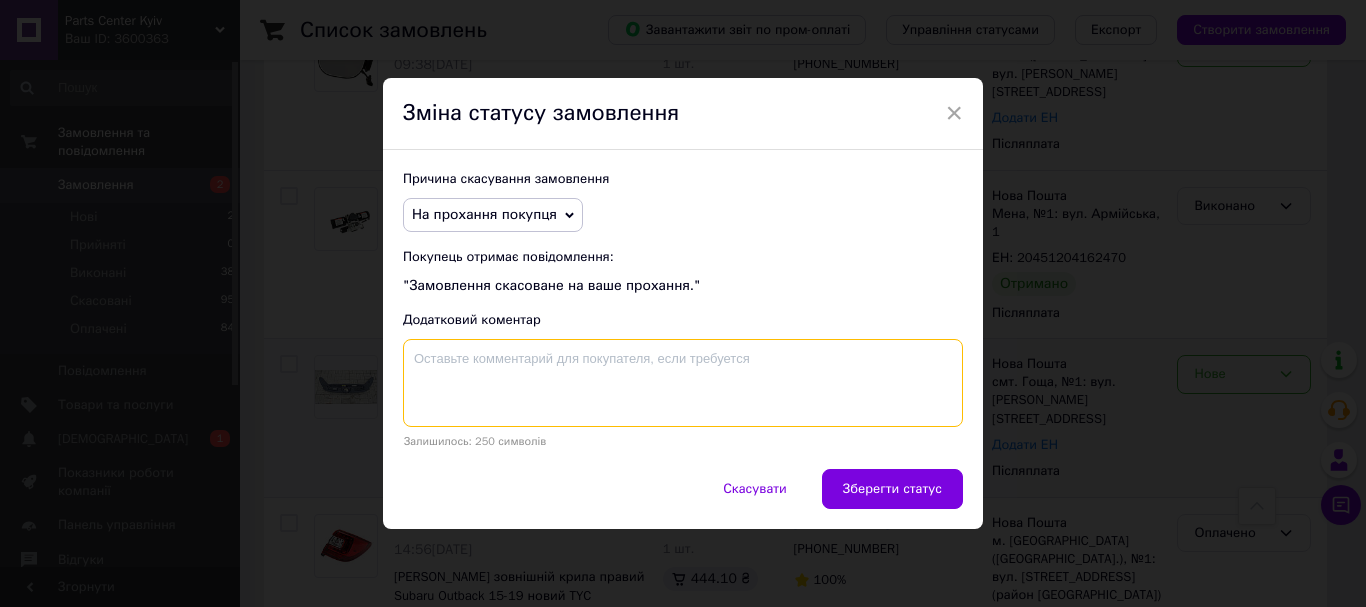 click at bounding box center [683, 383] 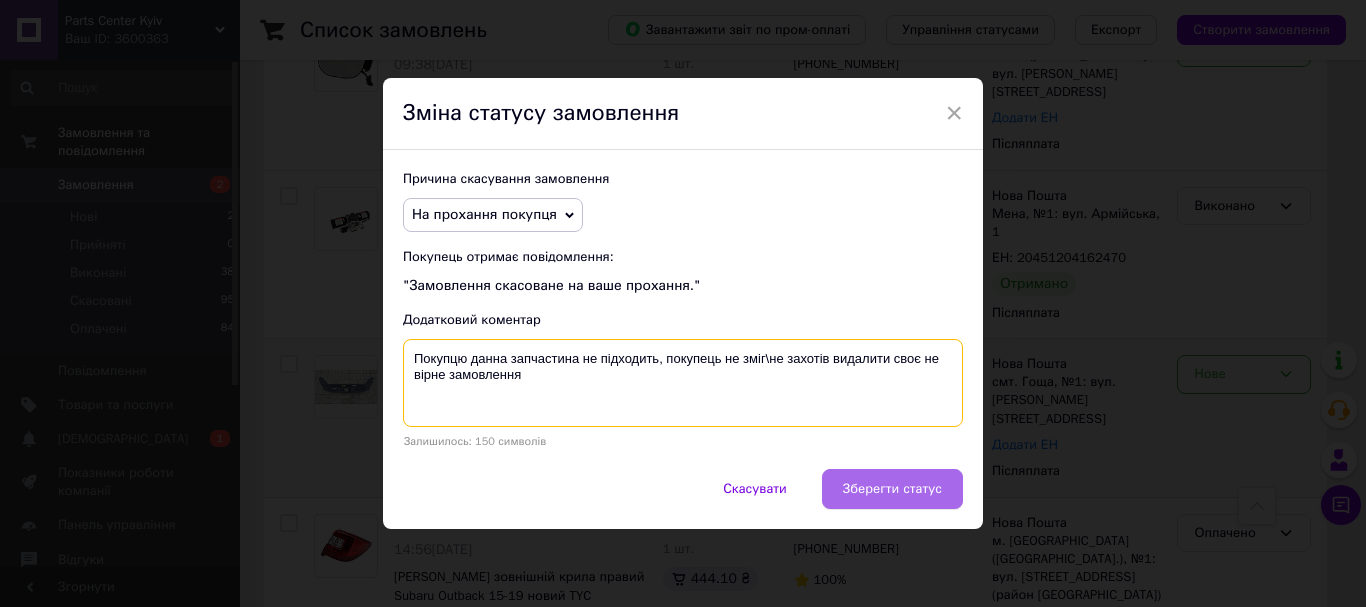 type on "Покупцю данна запчастина не підходить, покупець не зміг\не захотів видалити своє не вірне замовлення" 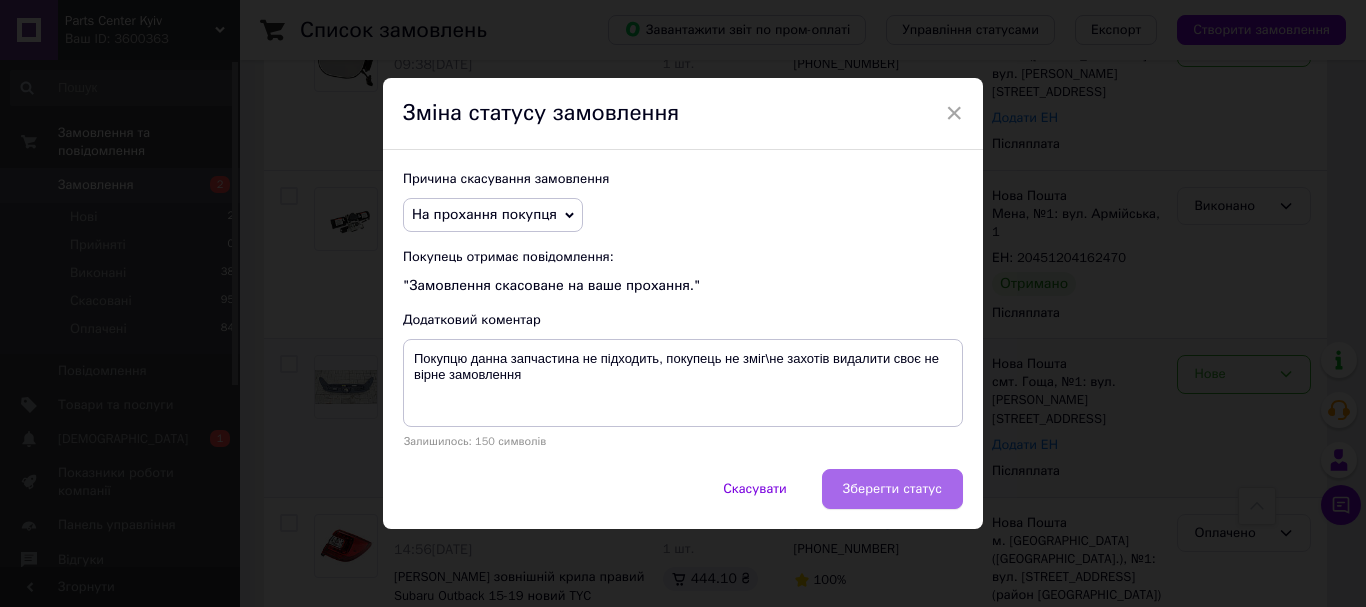 click on "Зберегти статус" at bounding box center [892, 489] 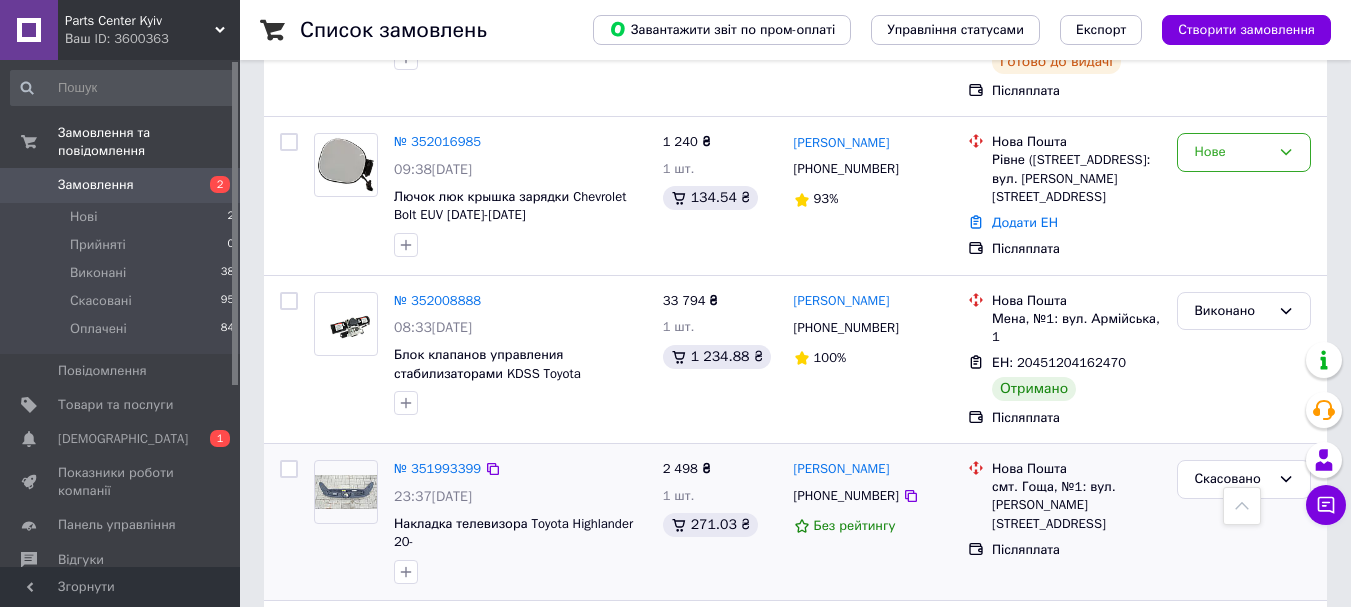 scroll, scrollTop: 628, scrollLeft: 0, axis: vertical 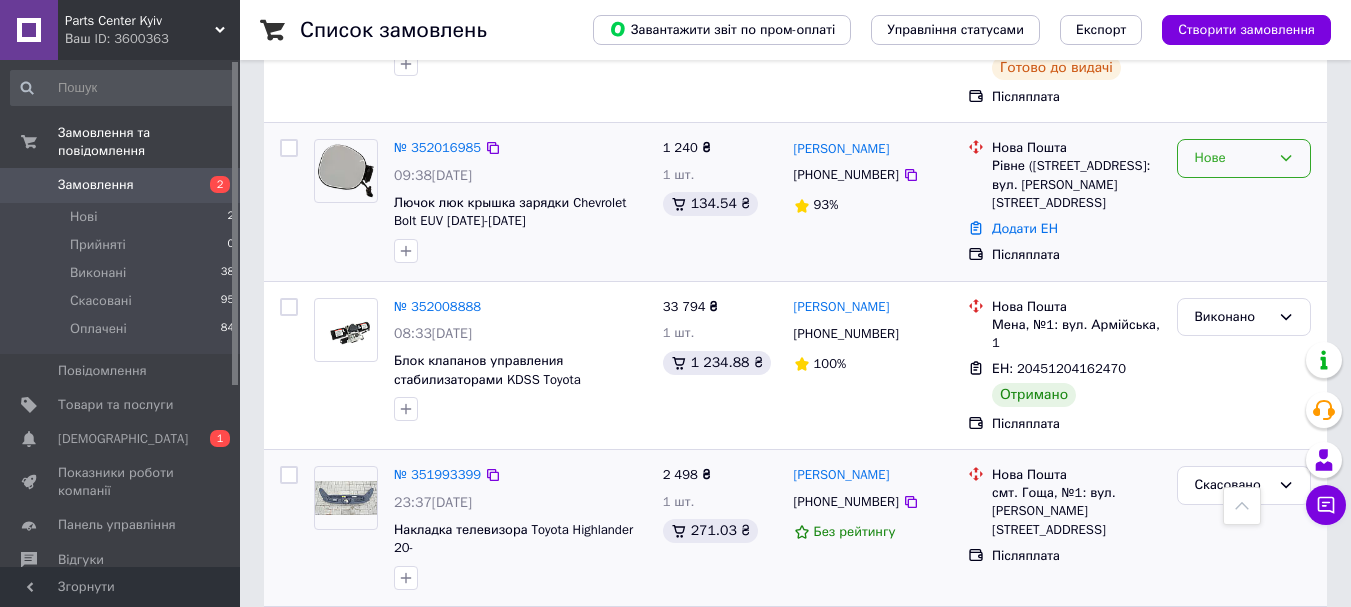 click on "Нове" at bounding box center [1232, 158] 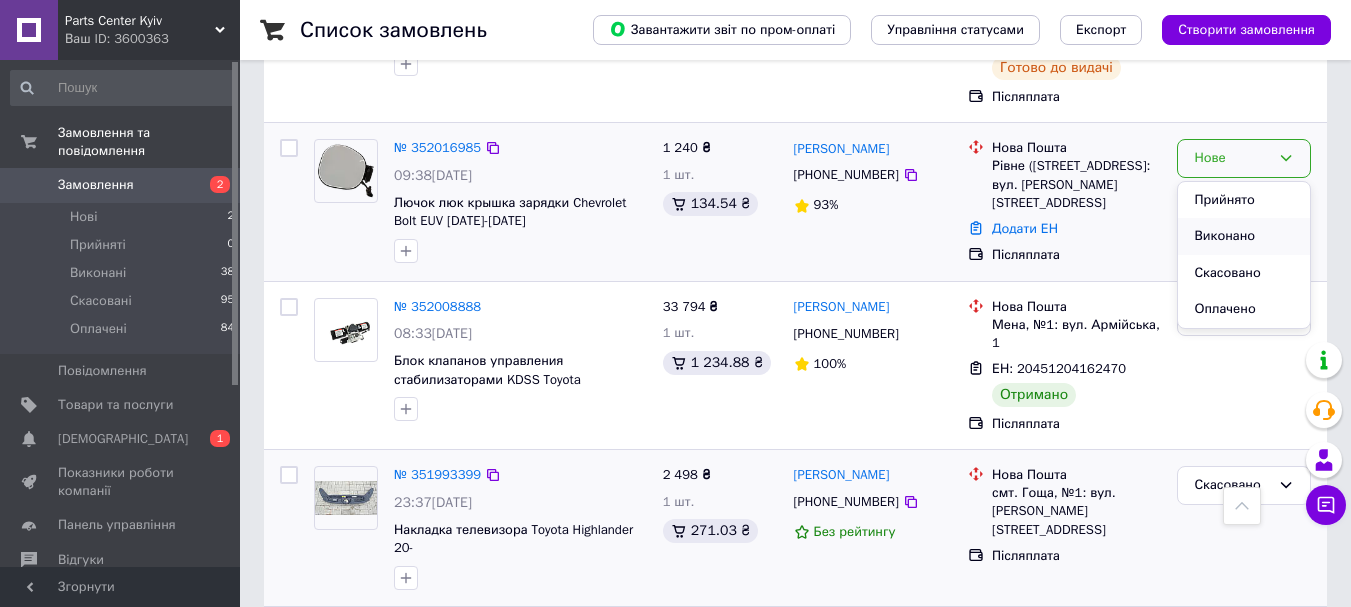 click on "Виконано" at bounding box center [1244, 236] 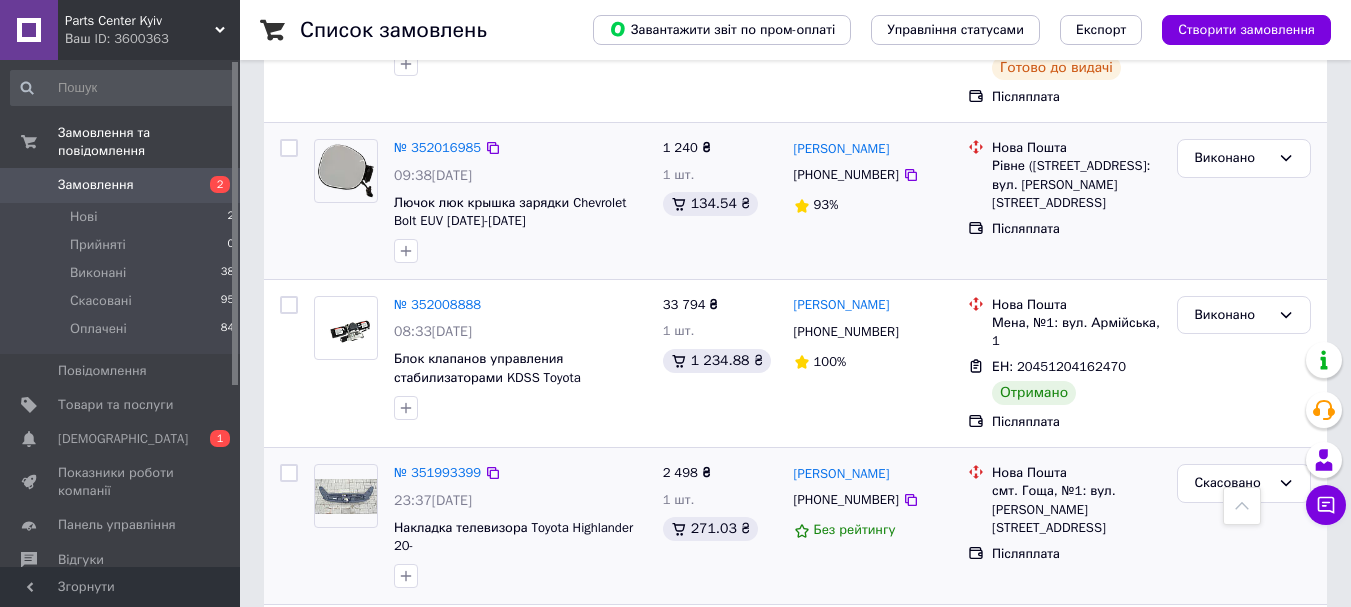 scroll, scrollTop: 0, scrollLeft: 0, axis: both 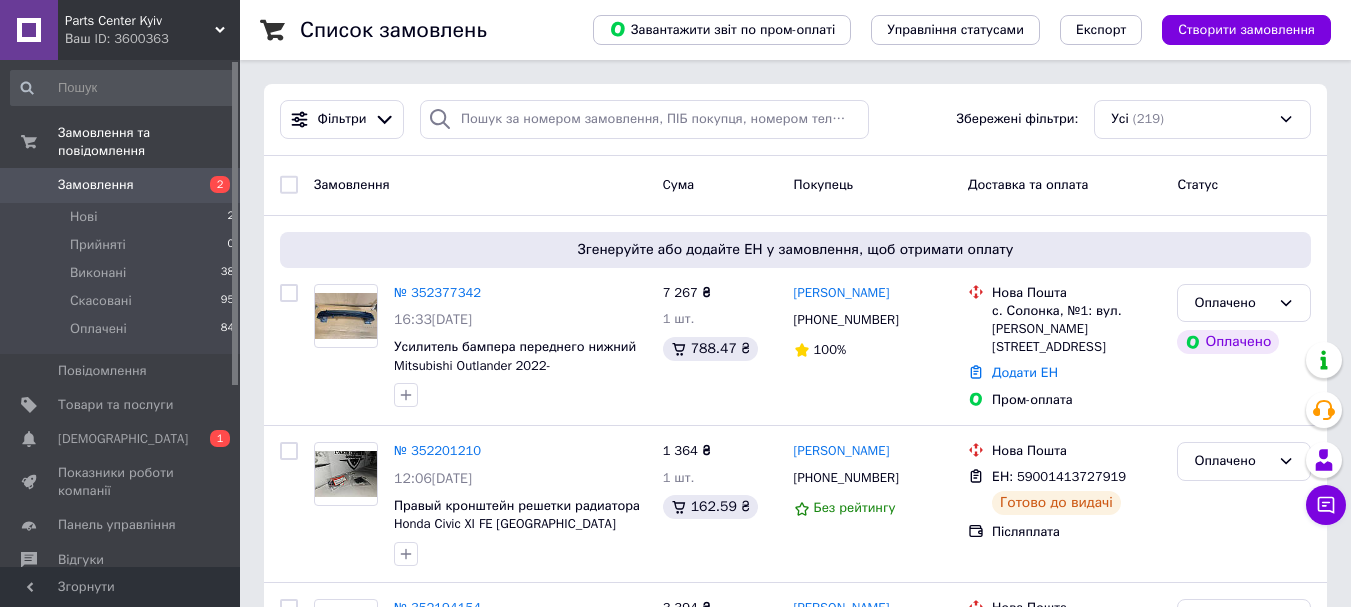 click on "Замовлення" at bounding box center [96, 185] 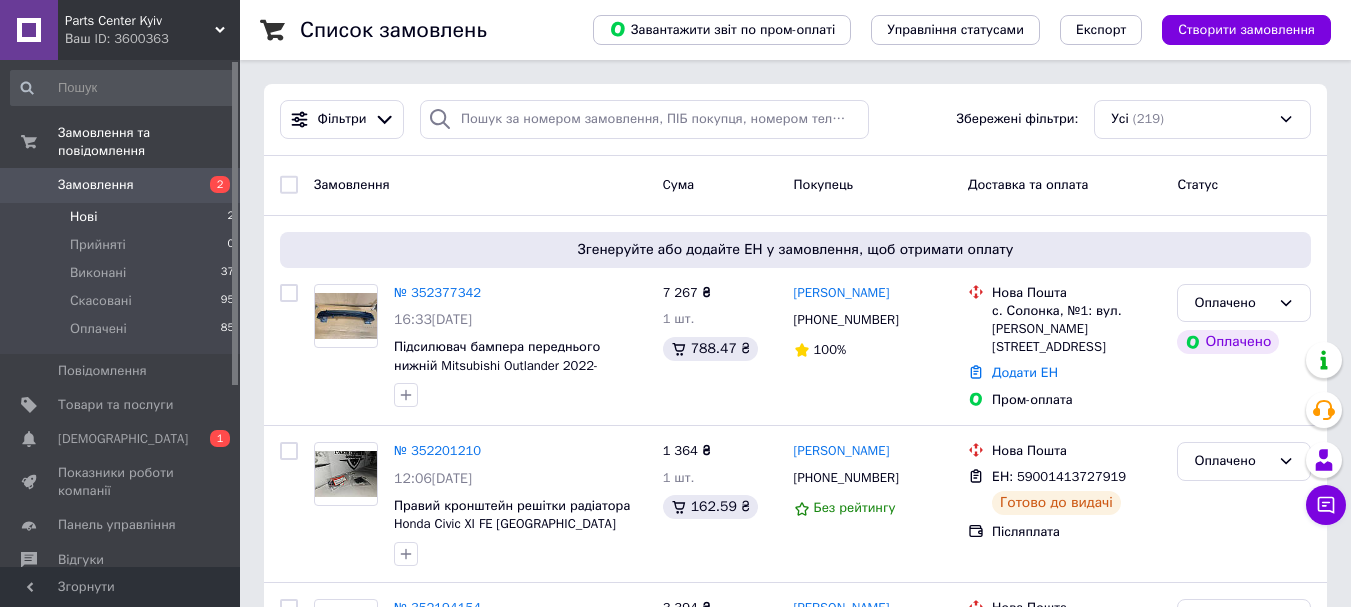 click on "Нові 2" at bounding box center (123, 217) 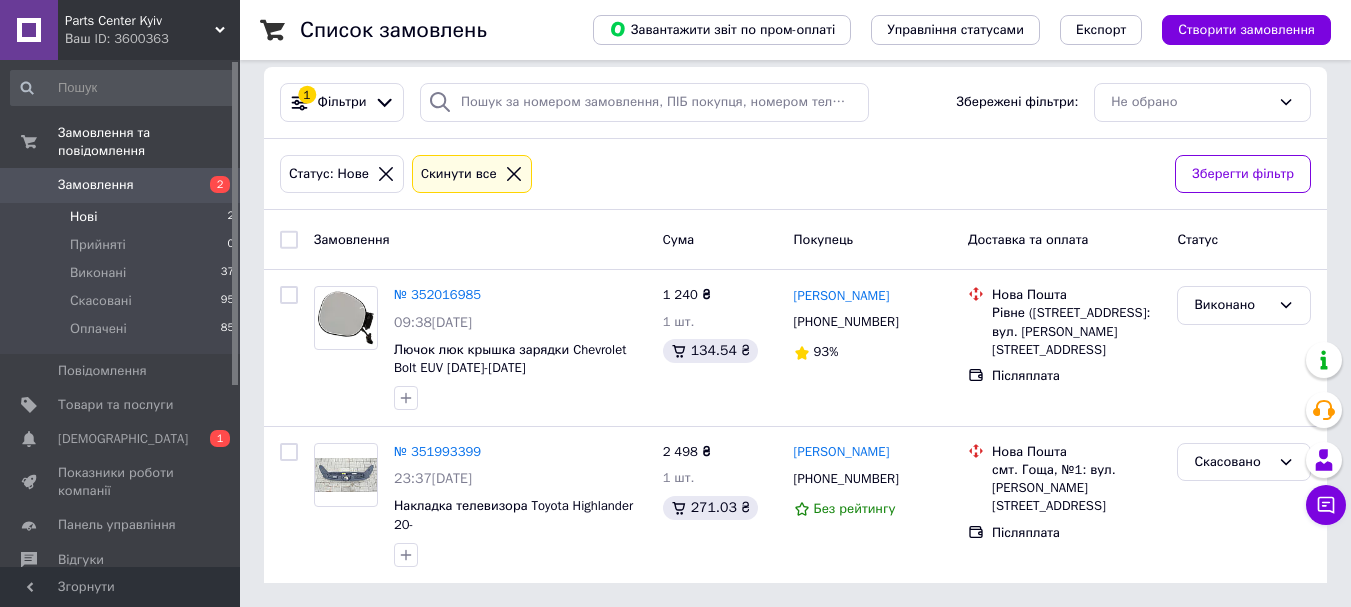 scroll, scrollTop: 0, scrollLeft: 0, axis: both 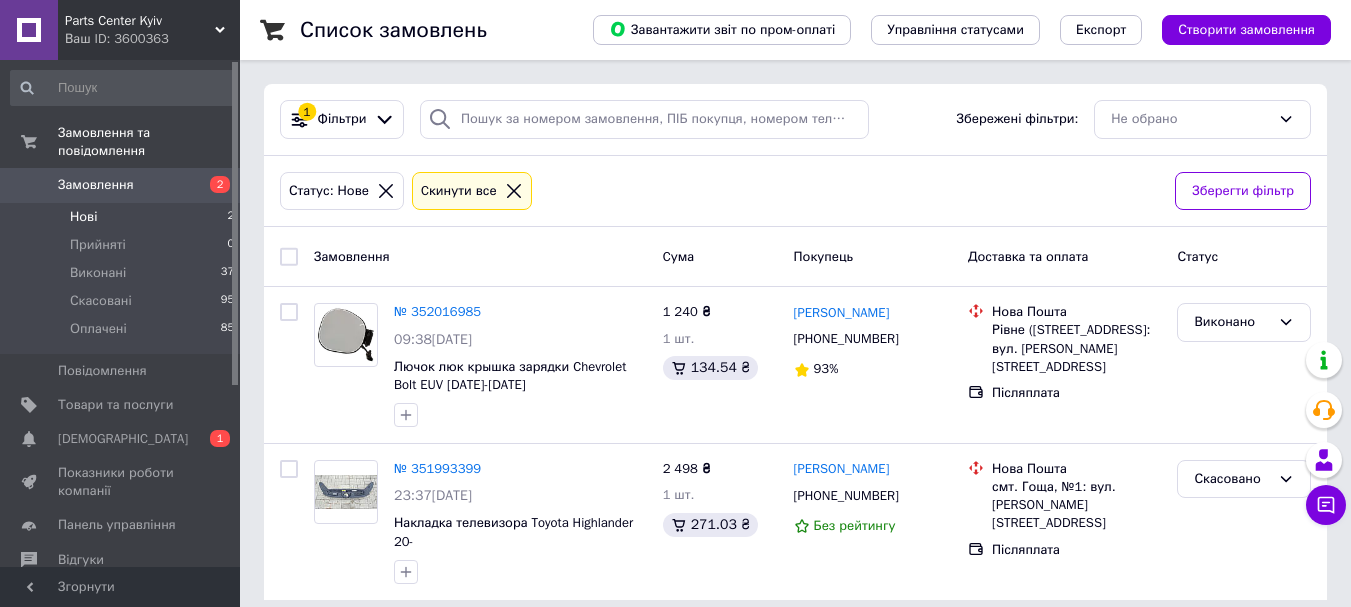 click on "Нові 2" at bounding box center [123, 217] 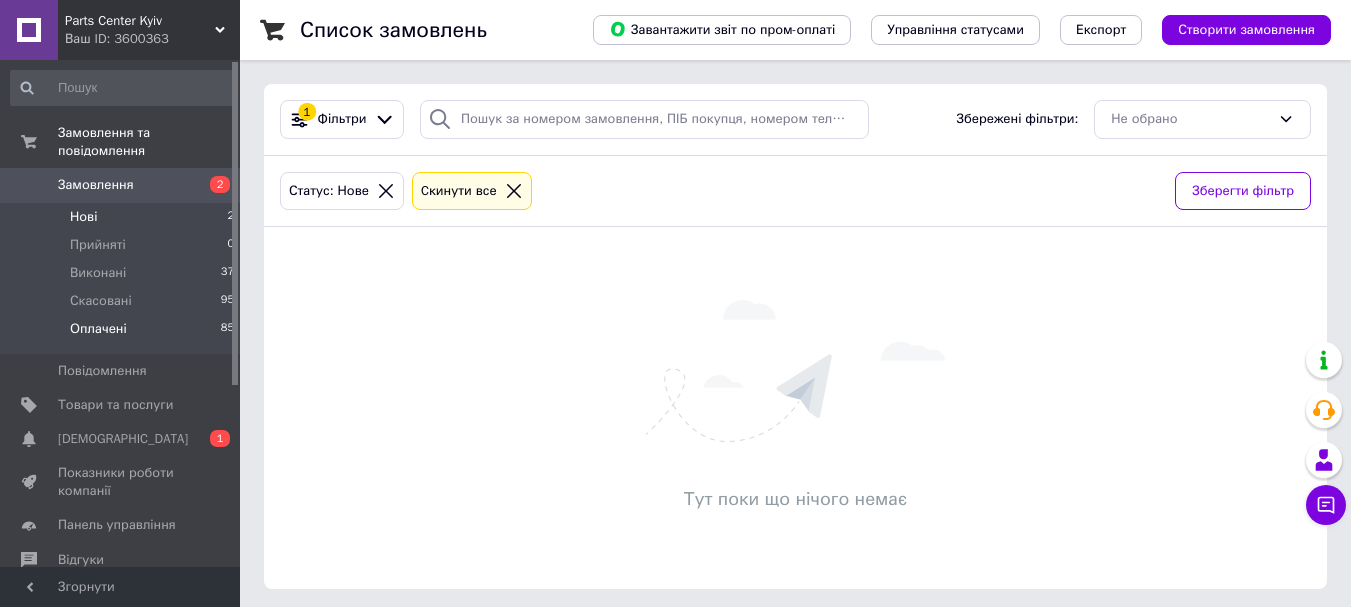 click on "Оплачені" at bounding box center (98, 329) 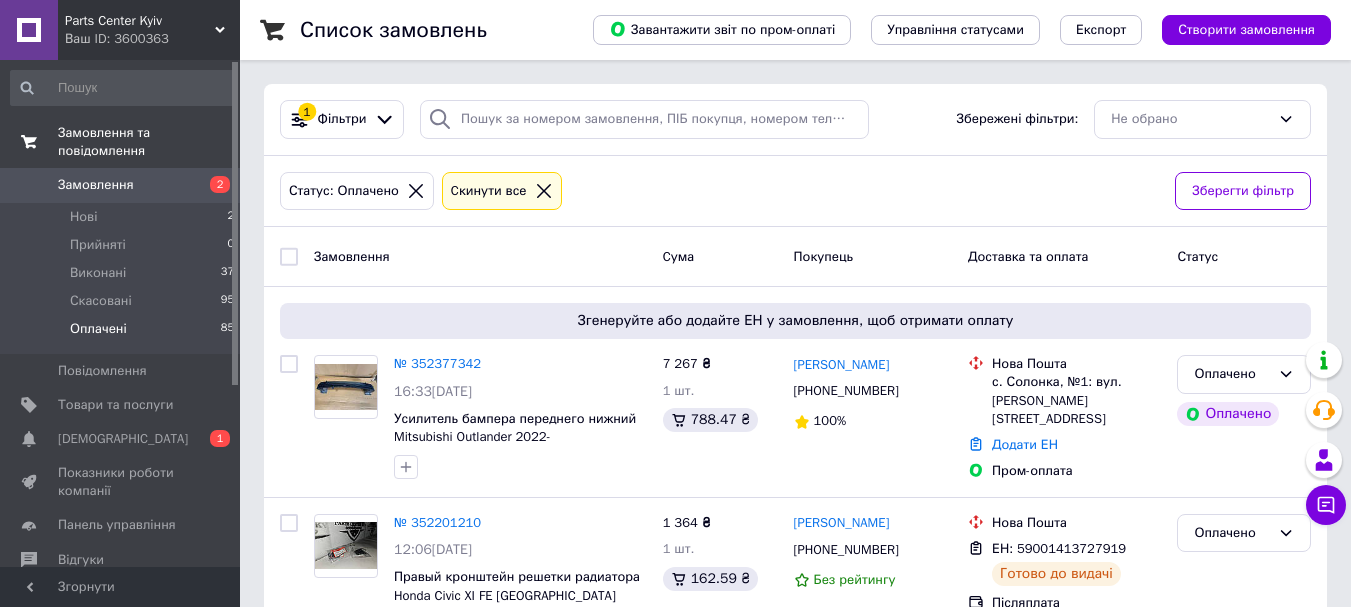 click on "Замовлення та повідомлення" at bounding box center [123, 142] 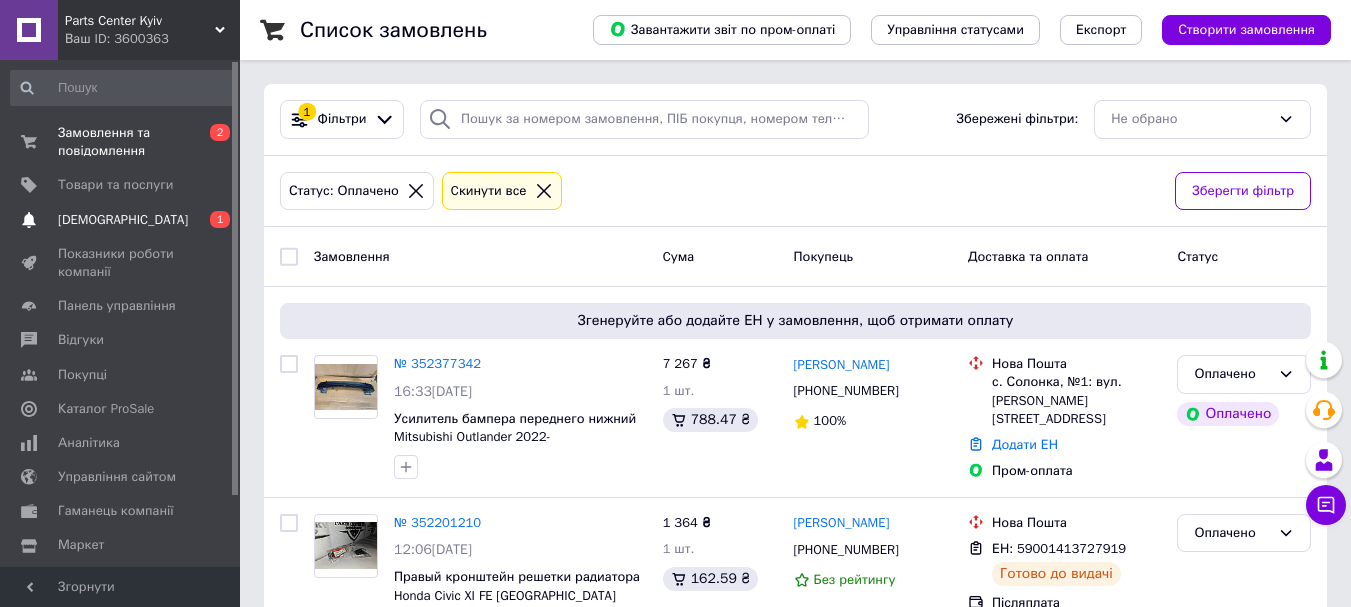 click on "[DEMOGRAPHIC_DATA]" at bounding box center [121, 220] 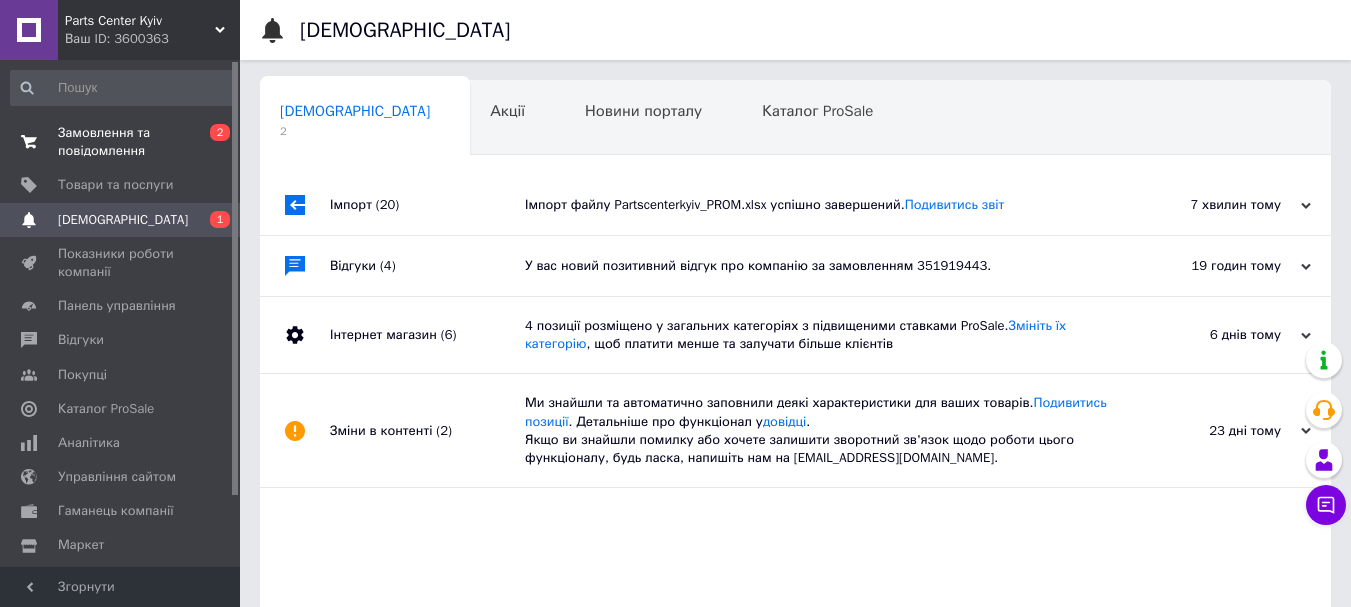 click on "Замовлення та повідомлення" at bounding box center [121, 142] 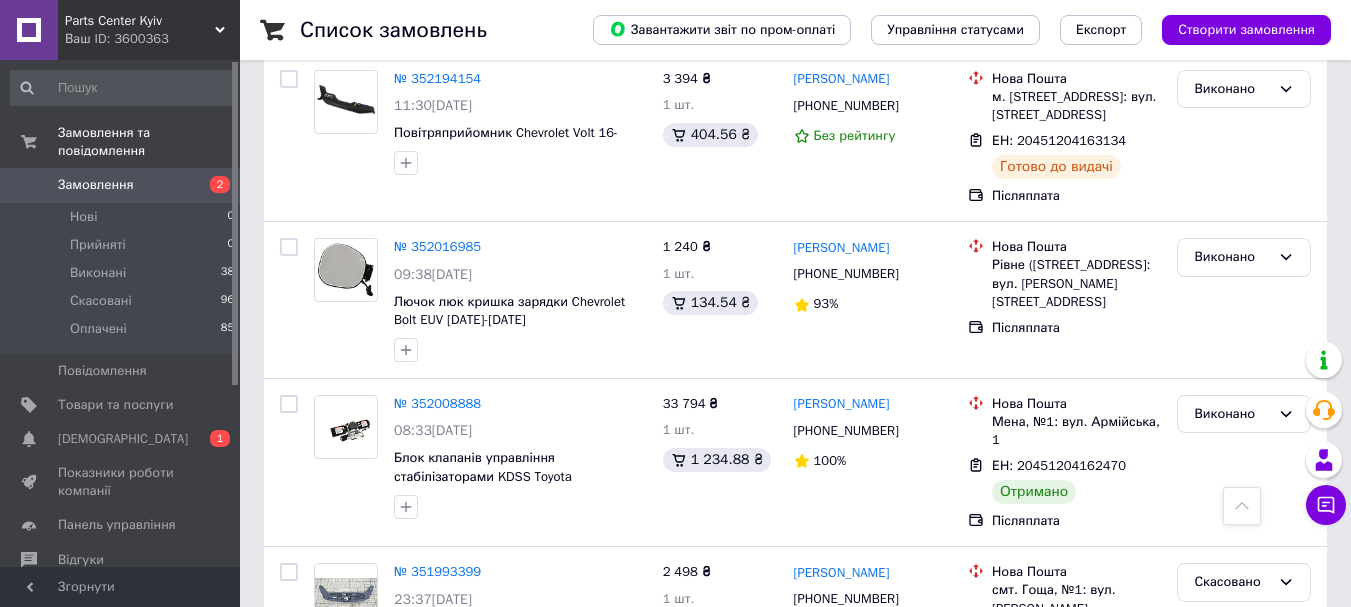 scroll, scrollTop: 516, scrollLeft: 0, axis: vertical 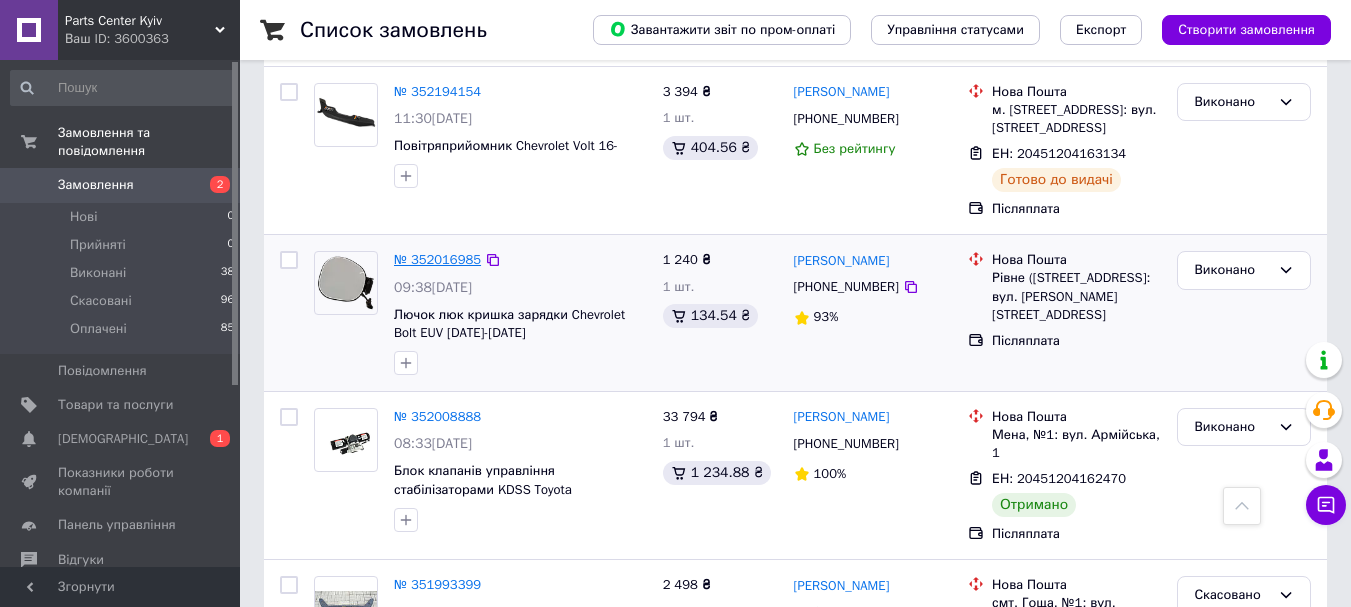 click on "№ 352016985" at bounding box center [437, 259] 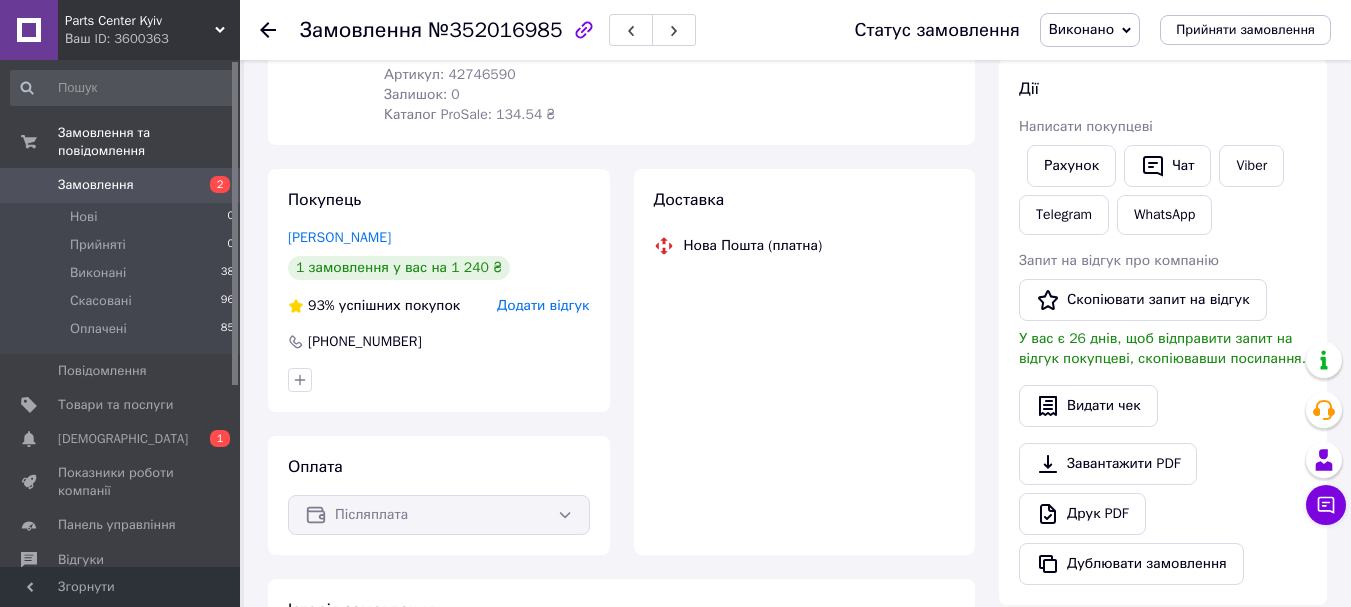 scroll, scrollTop: 516, scrollLeft: 0, axis: vertical 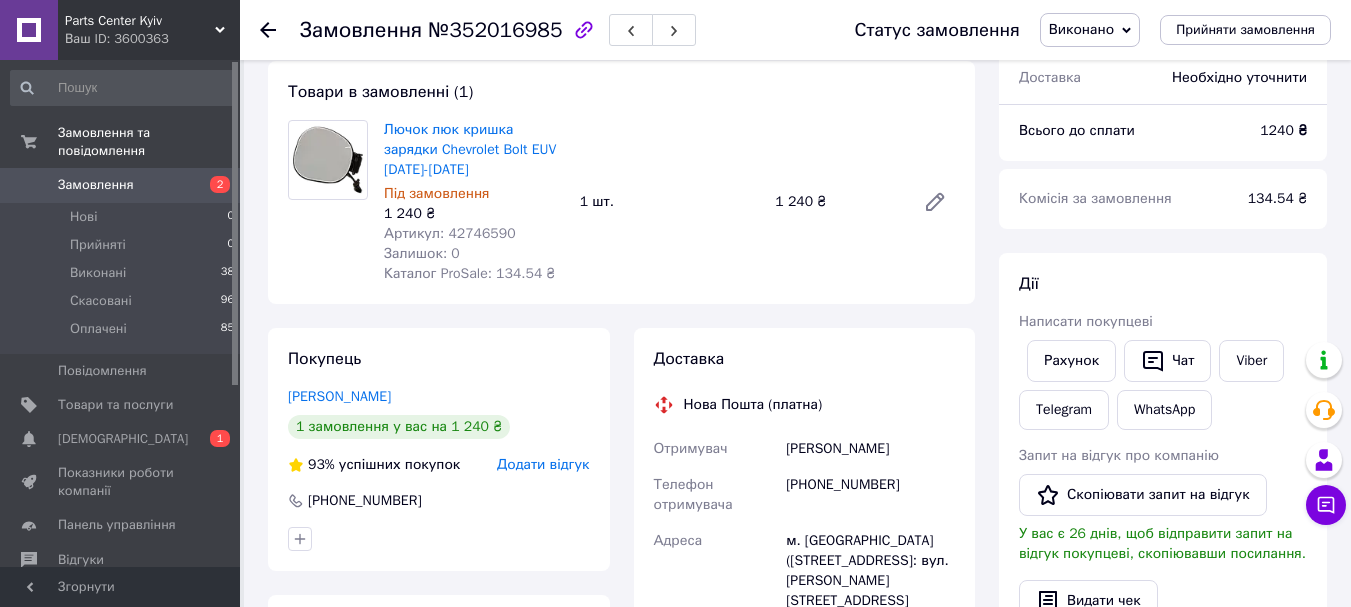 click on "Додати відгук" at bounding box center (543, 464) 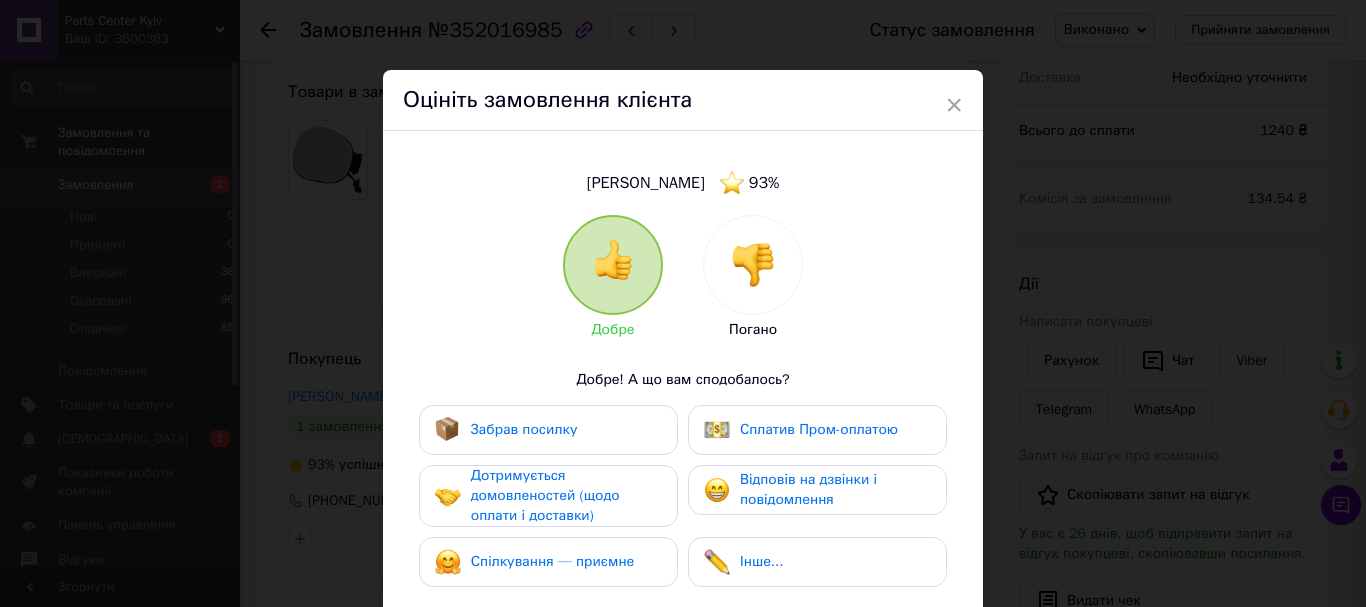 click at bounding box center (753, 265) 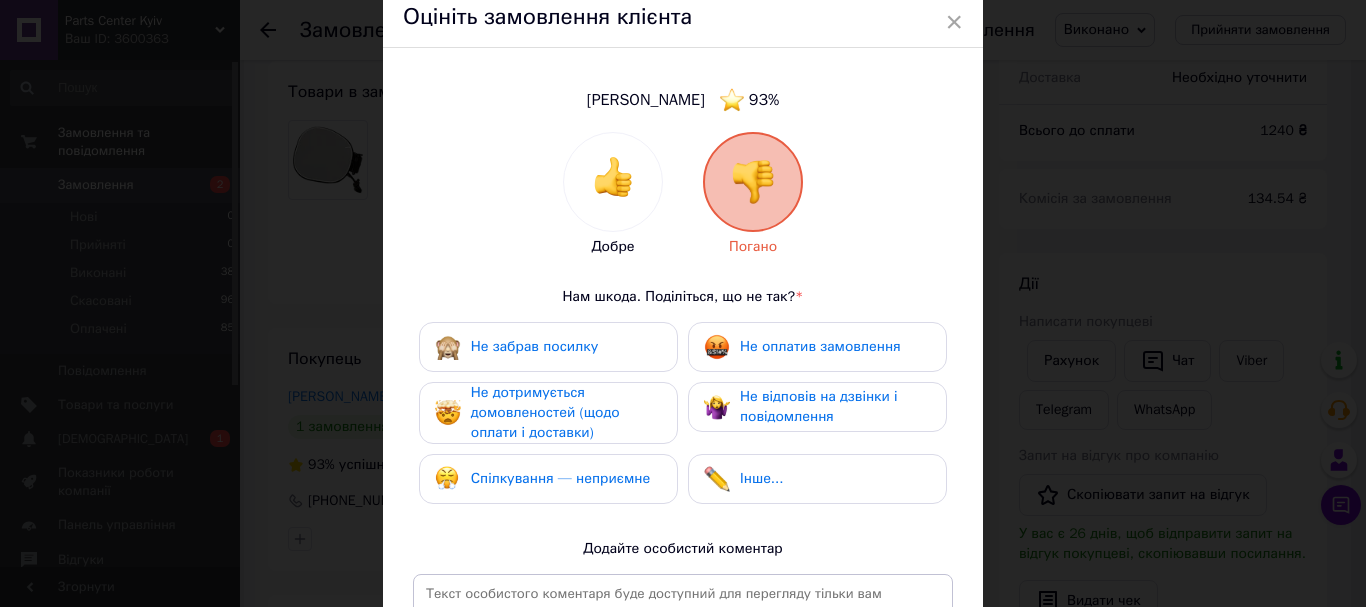 scroll, scrollTop: 120, scrollLeft: 0, axis: vertical 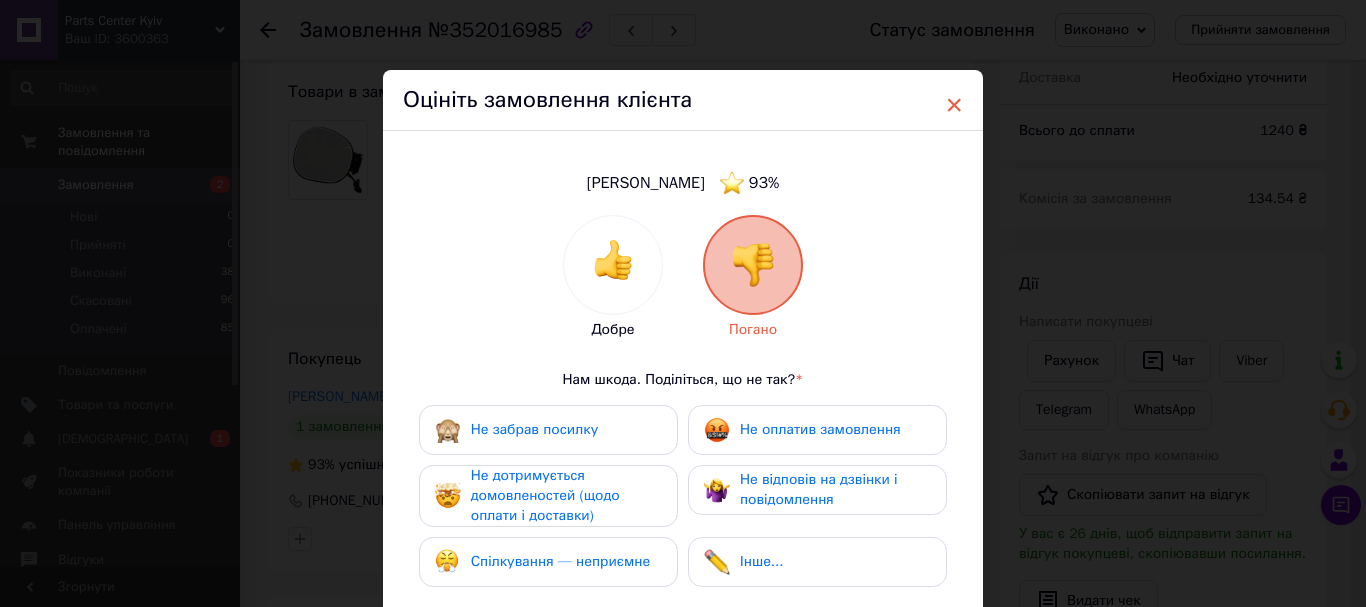 click on "×" at bounding box center [954, 105] 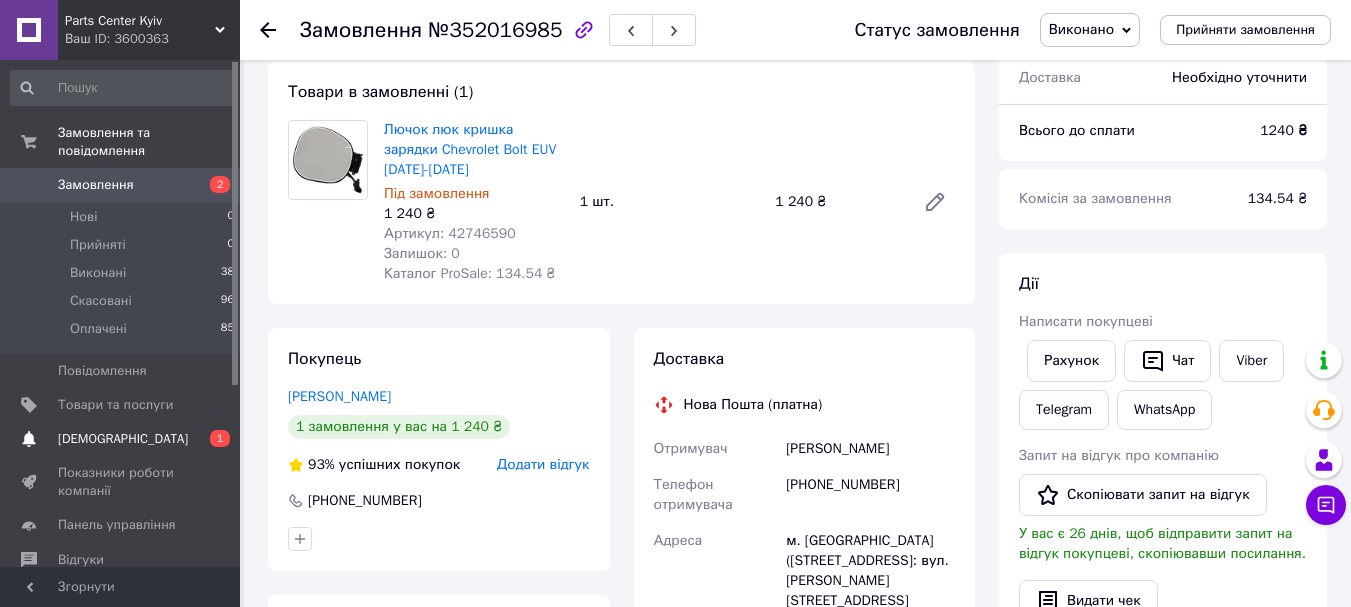 click on "[DEMOGRAPHIC_DATA]" at bounding box center (123, 439) 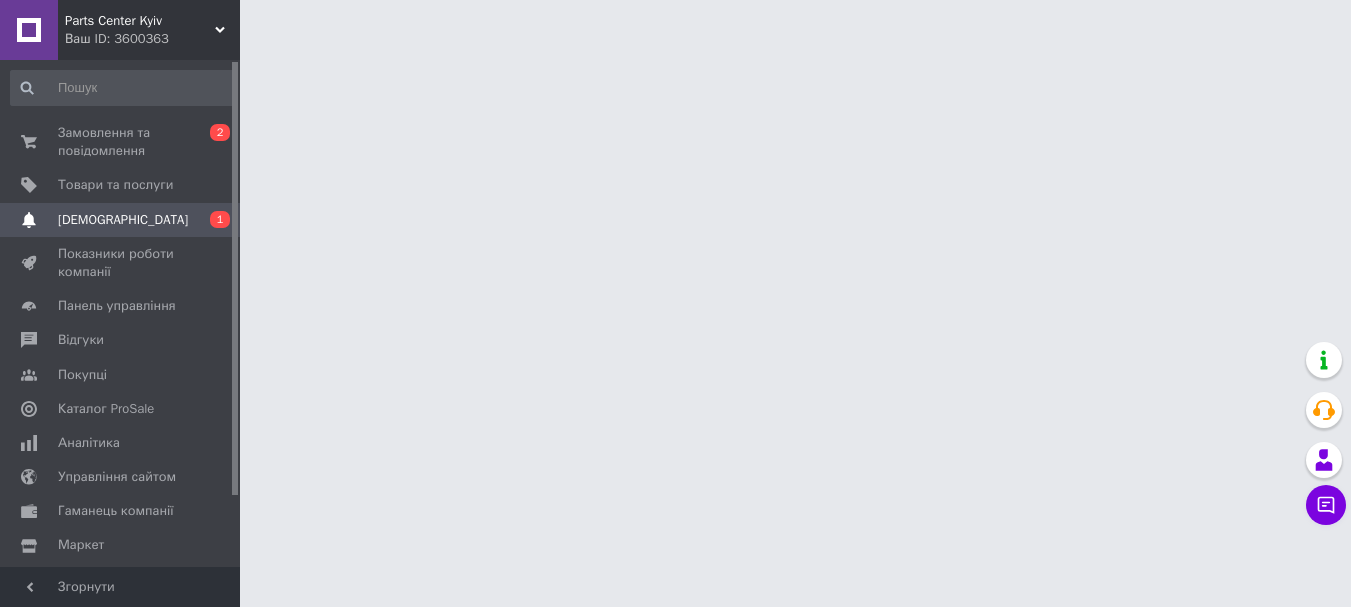 scroll, scrollTop: 0, scrollLeft: 0, axis: both 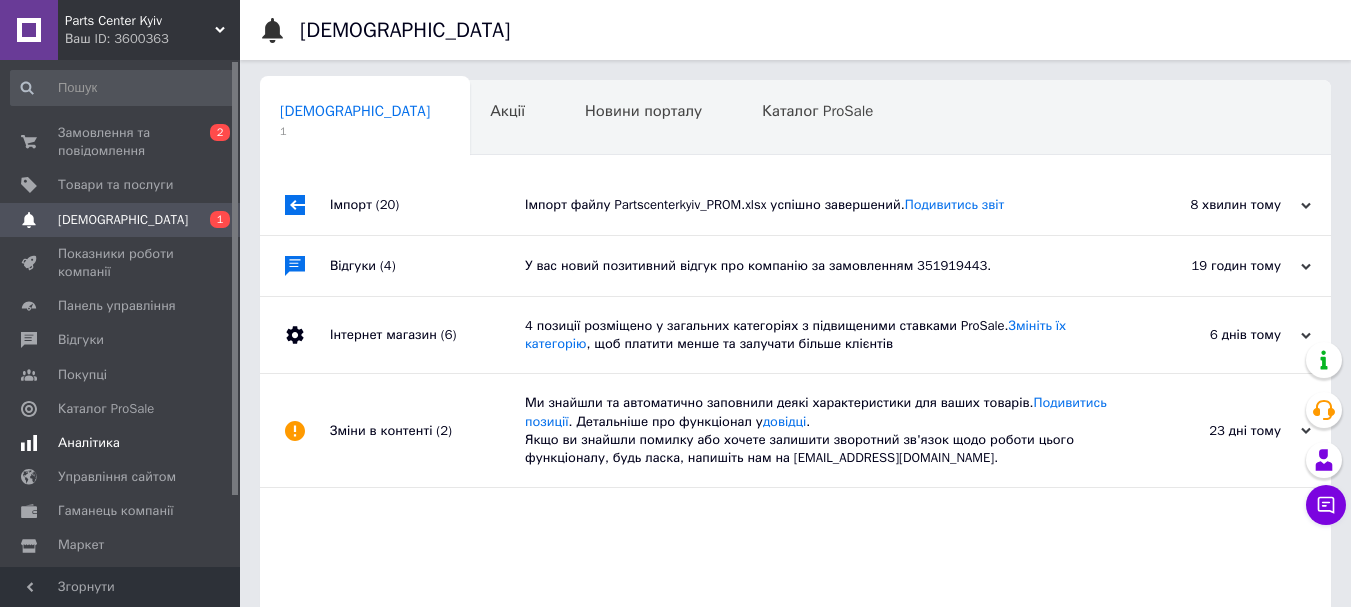 click on "Аналітика" at bounding box center (89, 443) 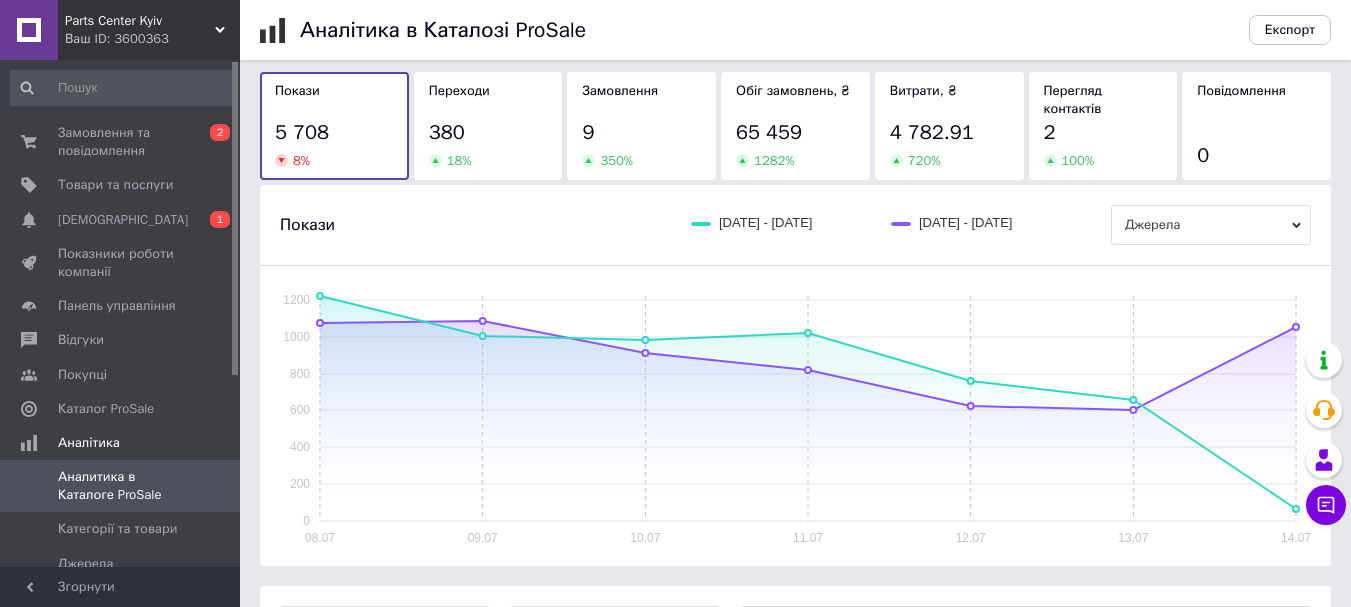 scroll, scrollTop: 193, scrollLeft: 0, axis: vertical 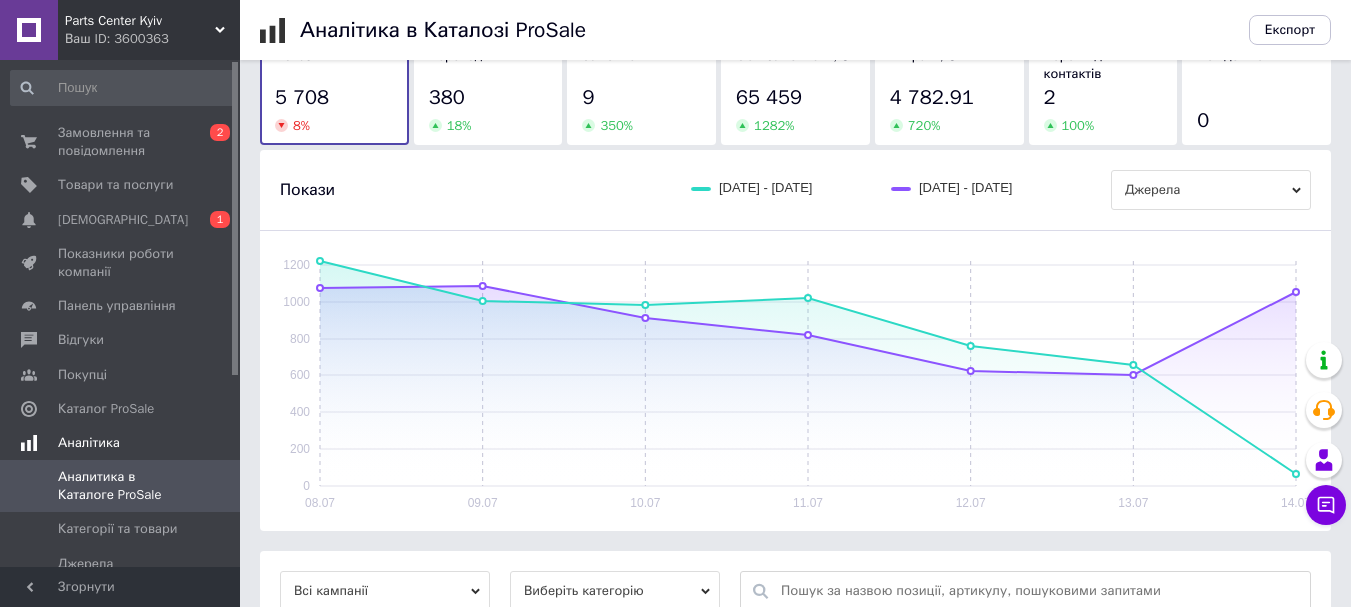 click on "Аналітика" at bounding box center (123, 443) 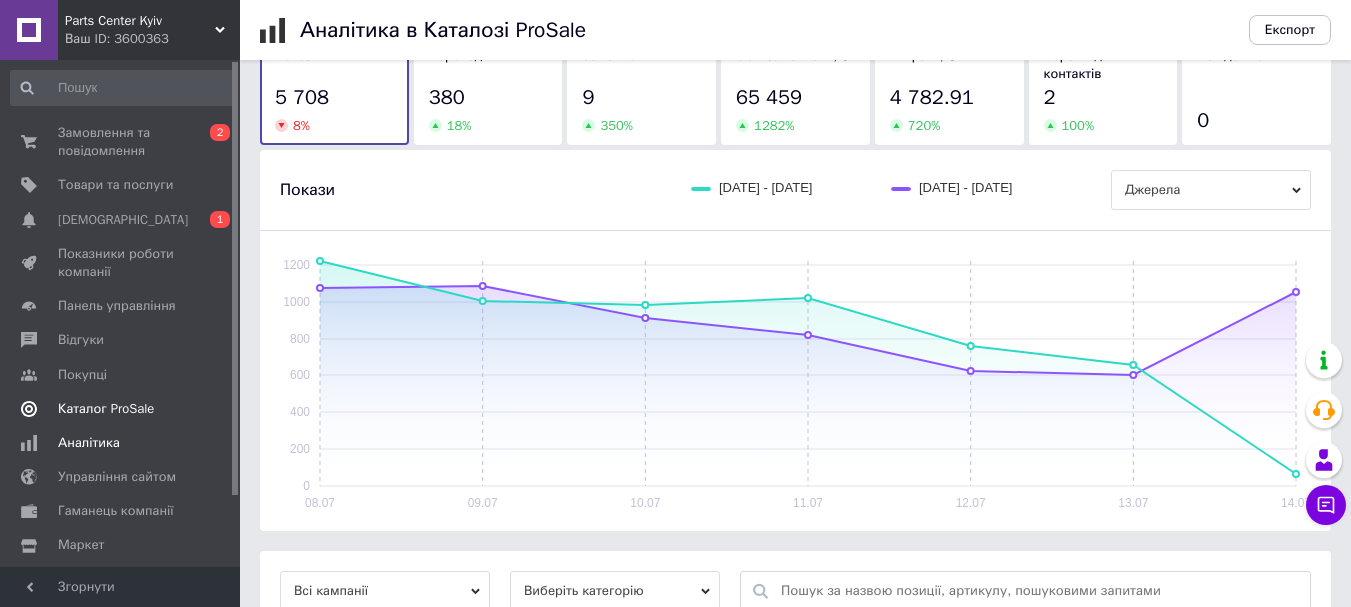 click on "Каталог ProSale" at bounding box center [106, 409] 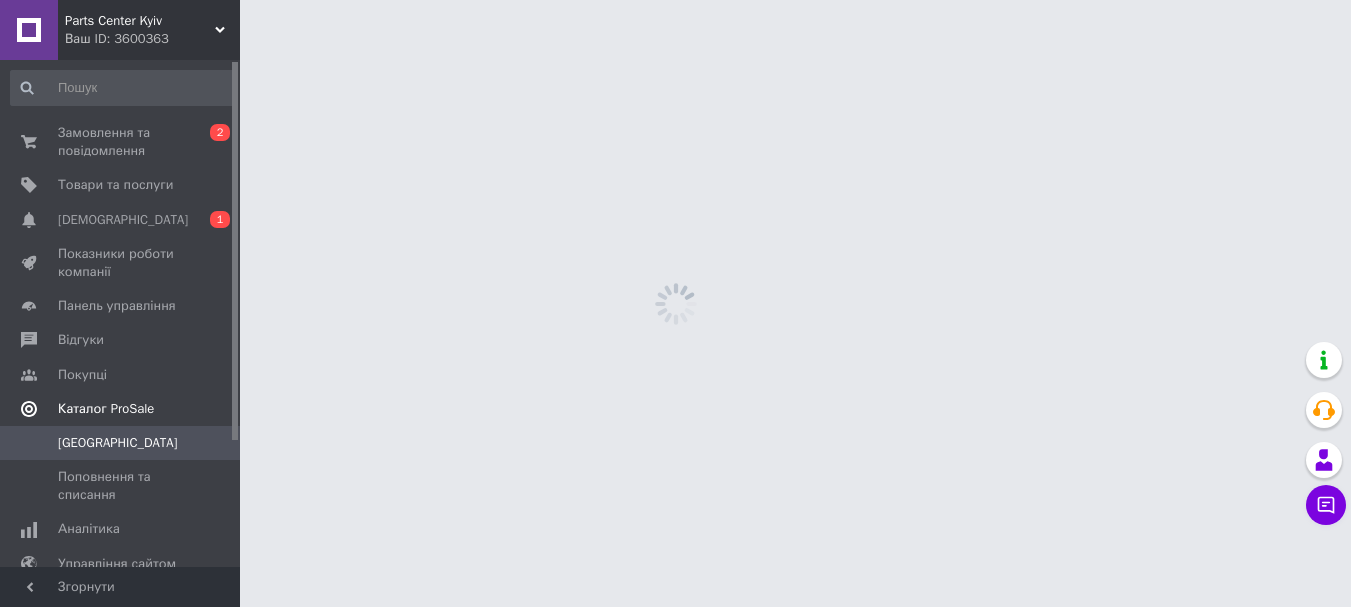 scroll, scrollTop: 0, scrollLeft: 0, axis: both 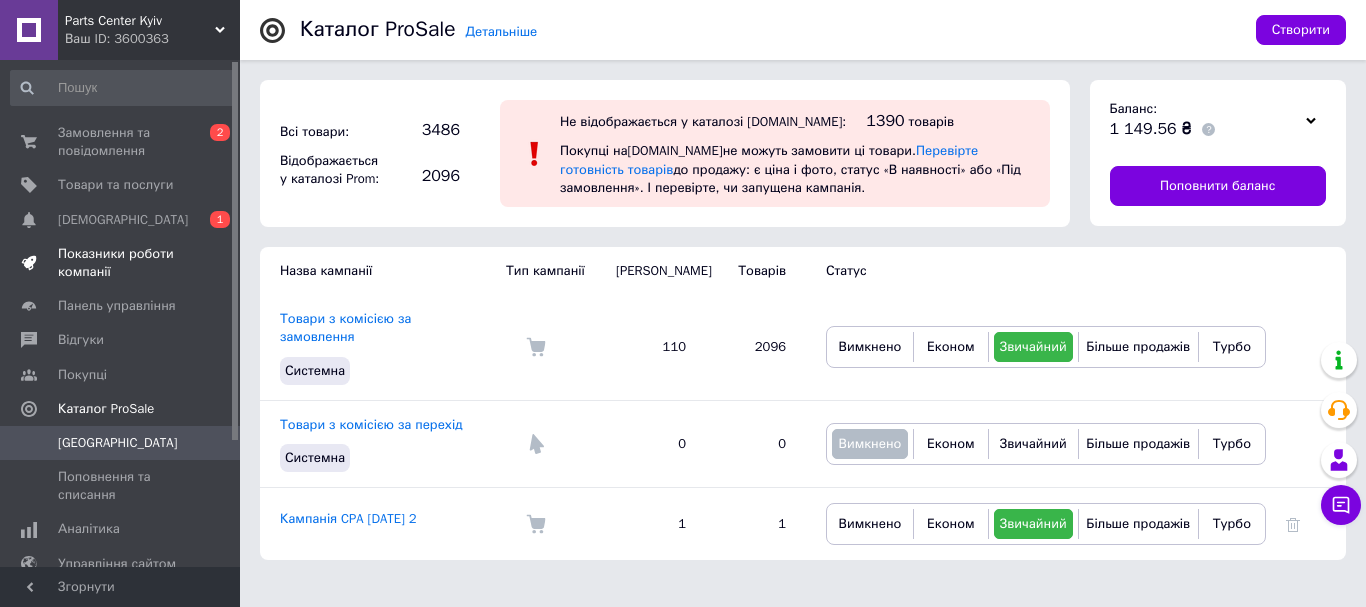 click on "Показники роботи компанії" at bounding box center (121, 263) 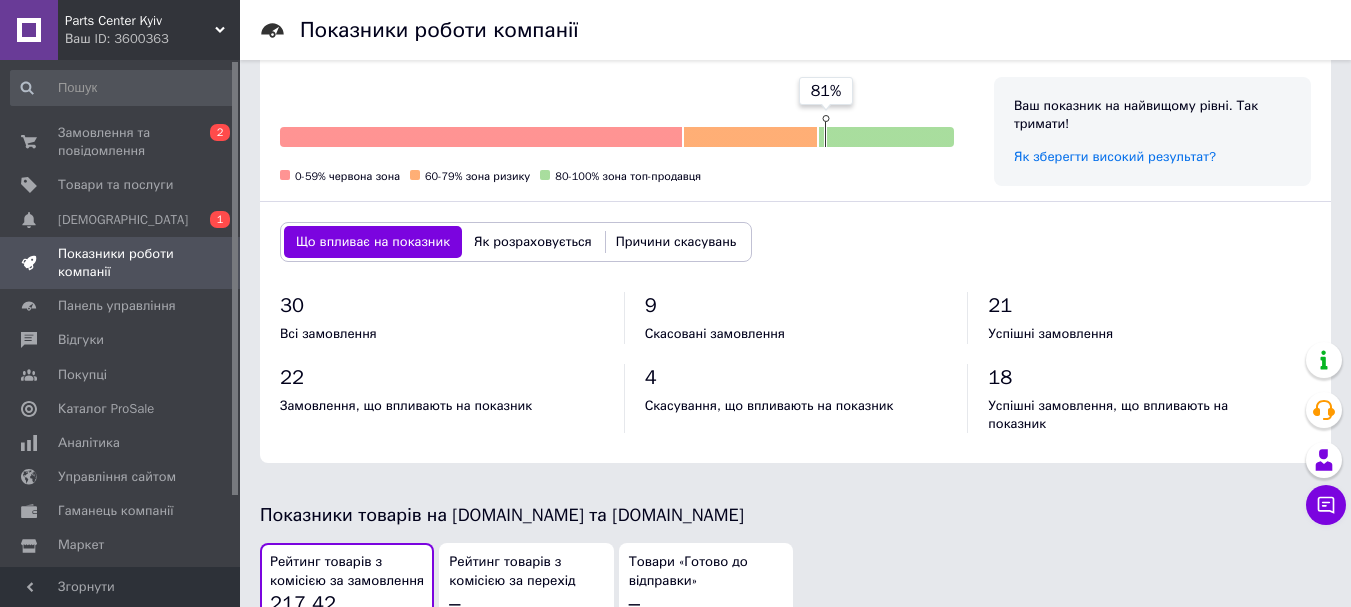 scroll, scrollTop: 735, scrollLeft: 0, axis: vertical 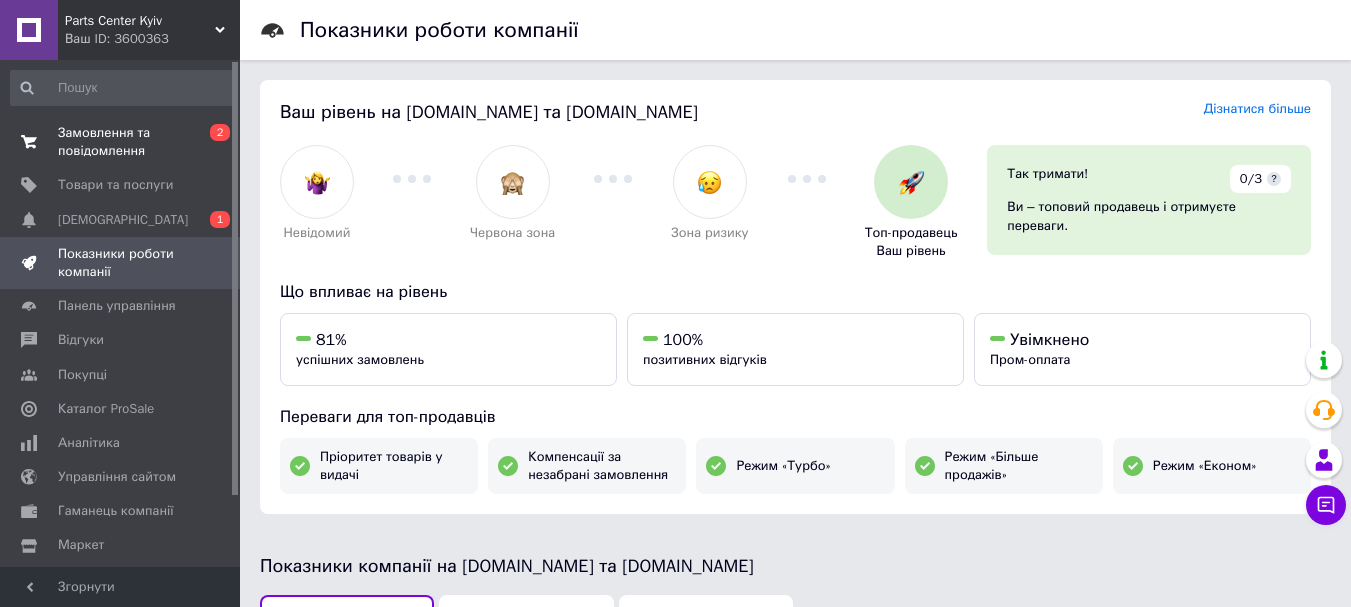 click on "Замовлення та повідомлення" at bounding box center [121, 142] 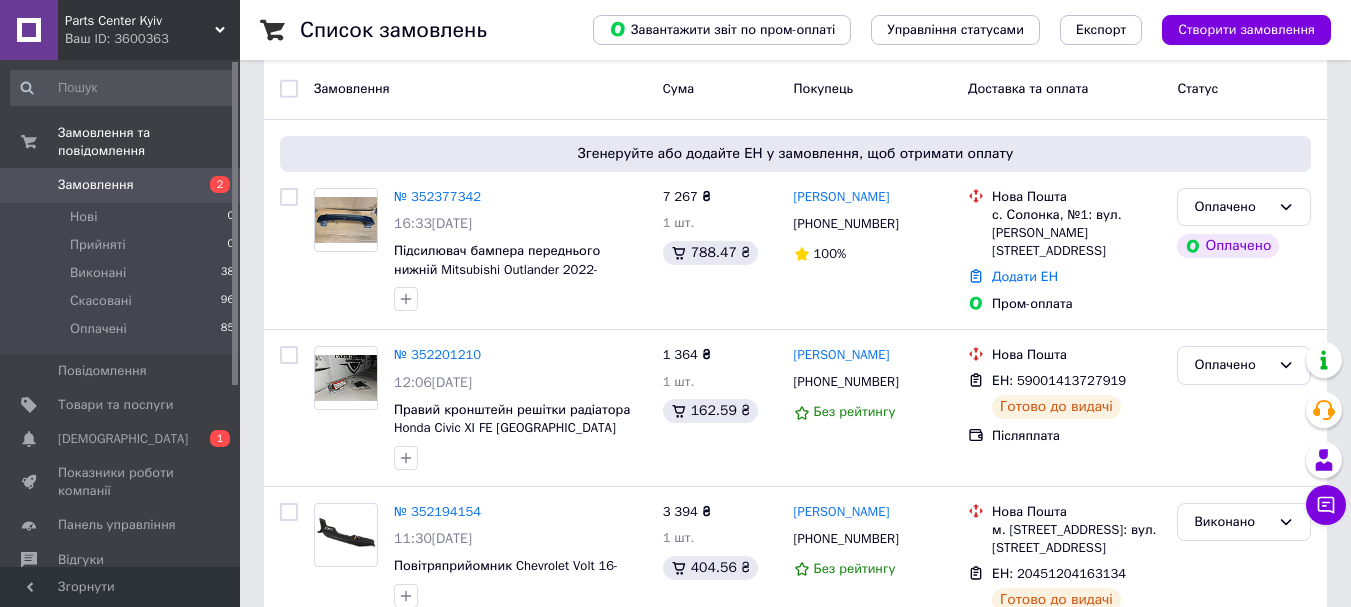 scroll, scrollTop: 120, scrollLeft: 0, axis: vertical 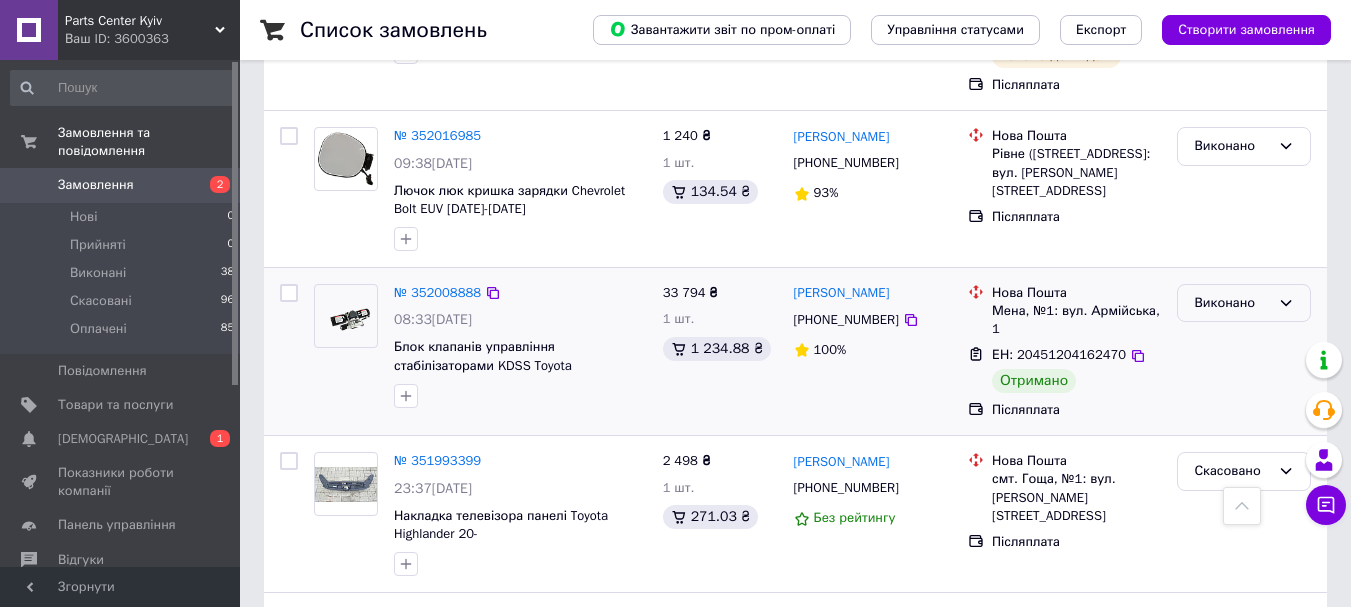 click on "Виконано" at bounding box center [1232, 303] 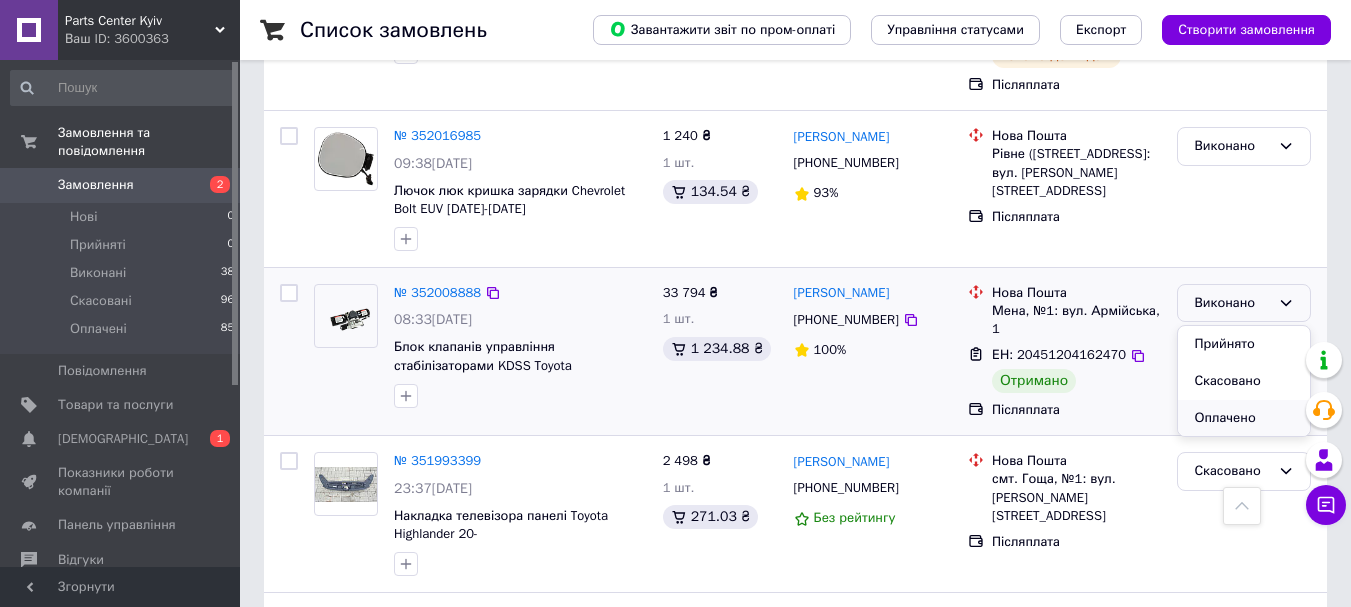 click on "Оплачено" at bounding box center (1244, 418) 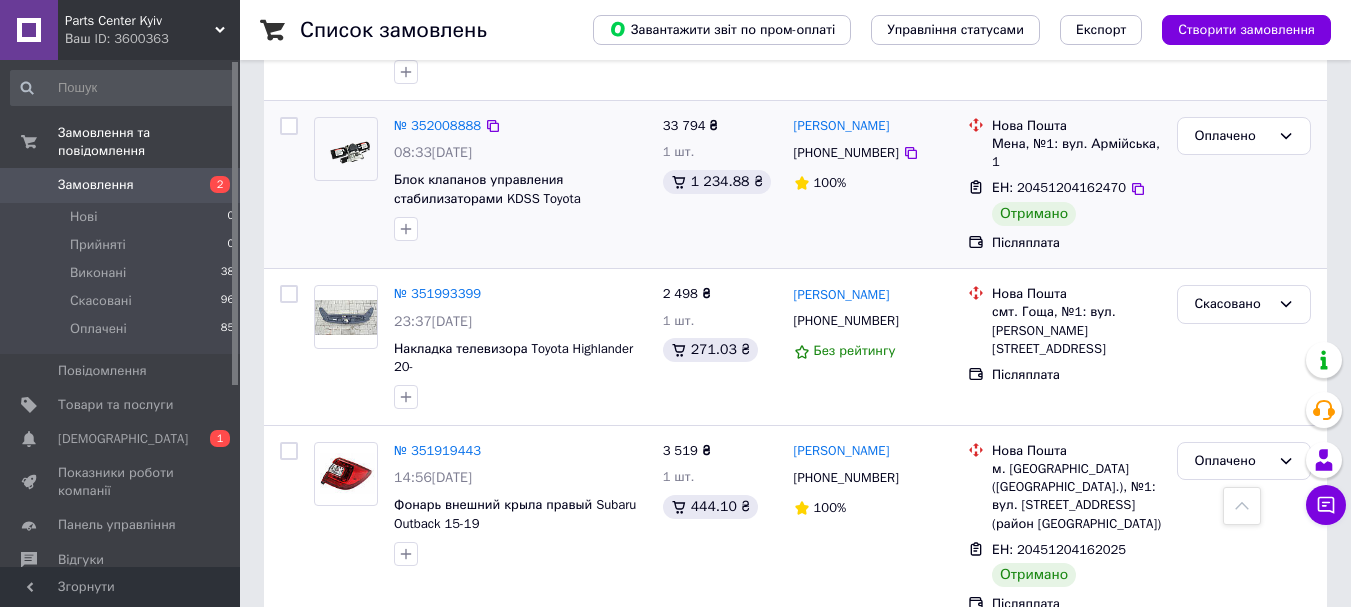 scroll, scrollTop: 703, scrollLeft: 0, axis: vertical 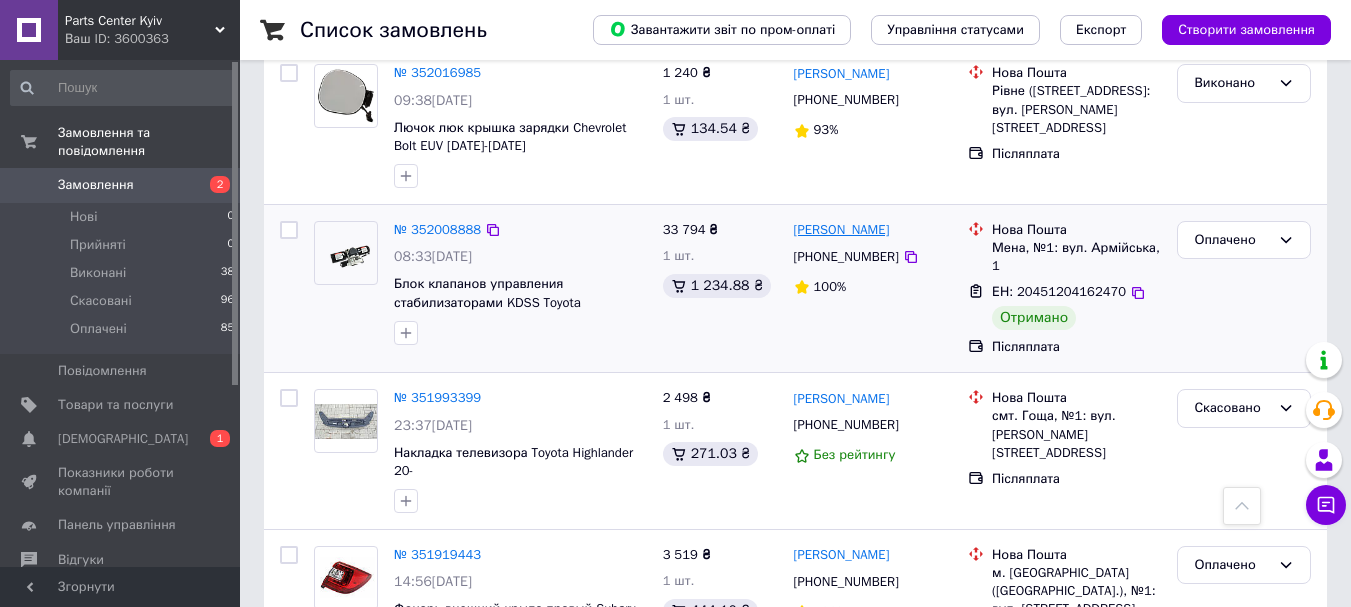 click on "[PERSON_NAME]" at bounding box center [842, 230] 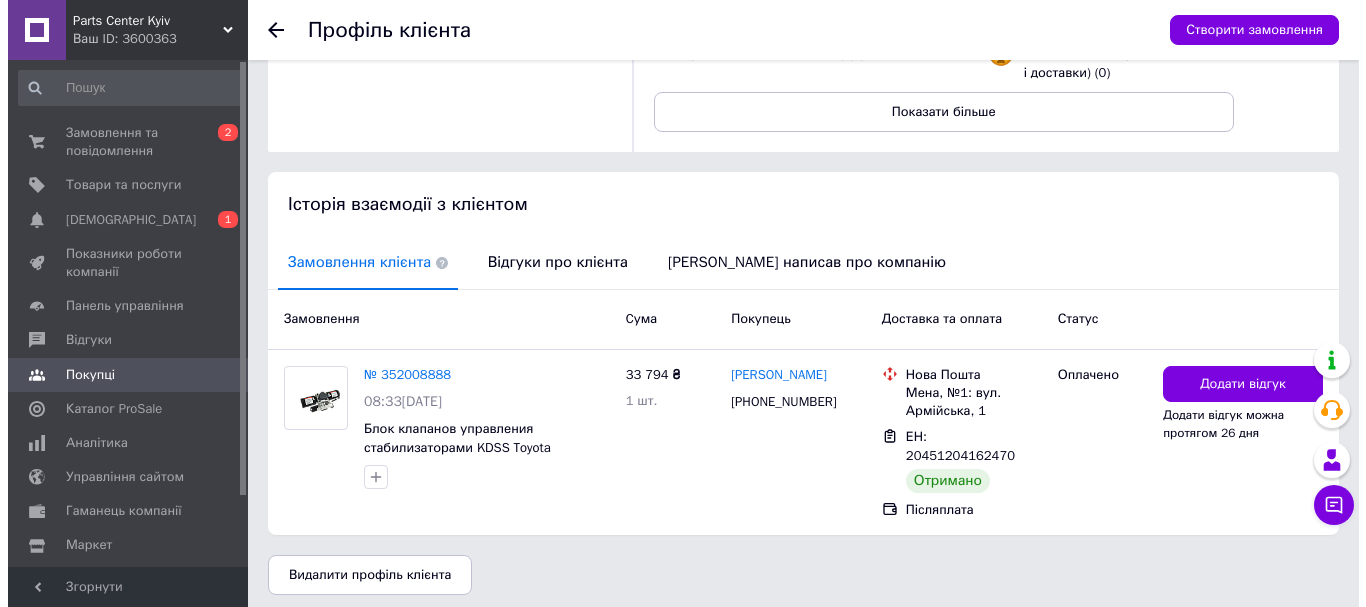 scroll, scrollTop: 288, scrollLeft: 0, axis: vertical 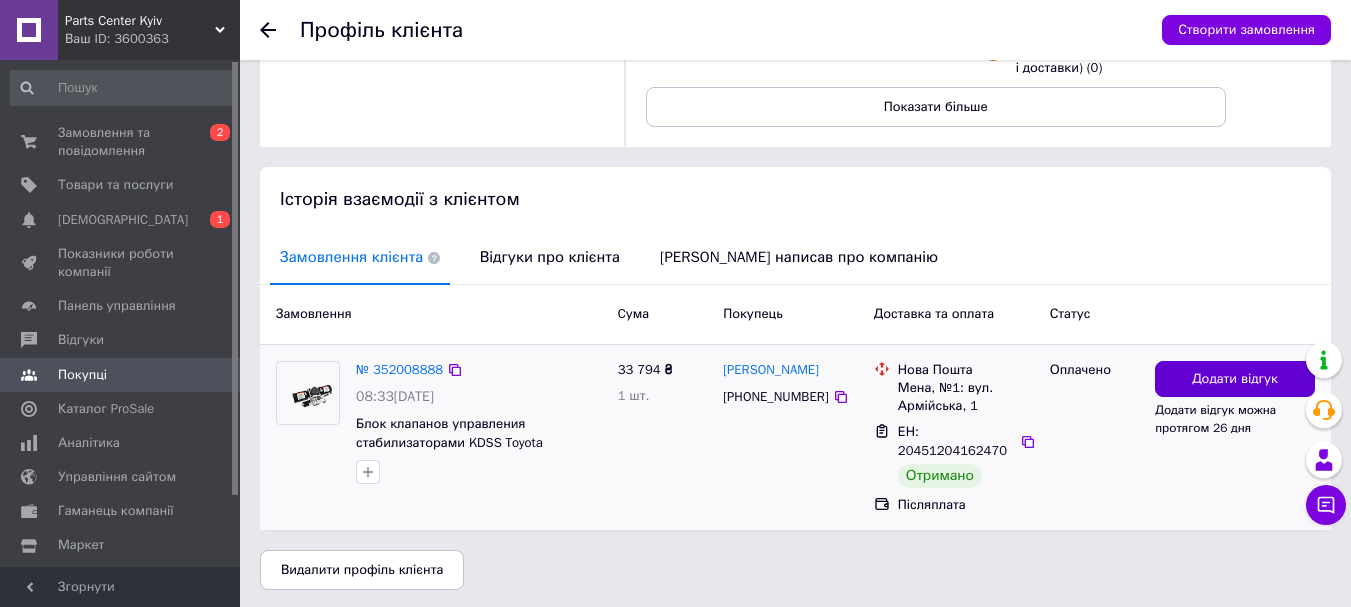 click on "Додати відгук" at bounding box center [1235, 379] 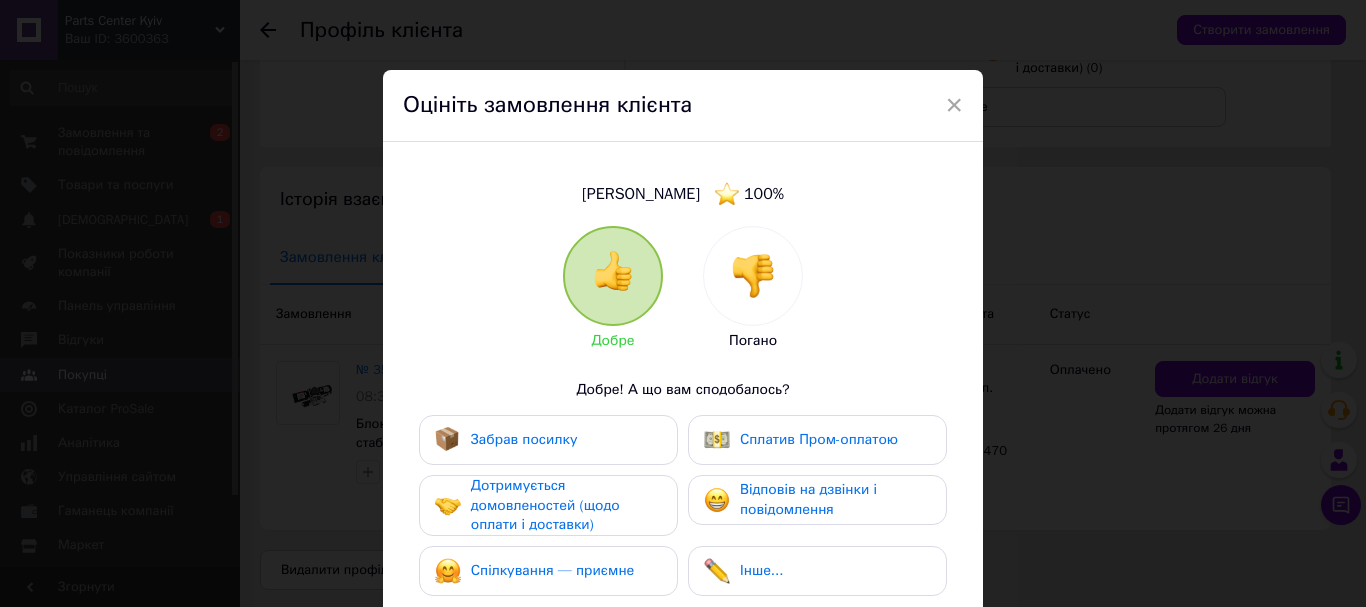 click on "Забрав посилку" at bounding box center (524, 439) 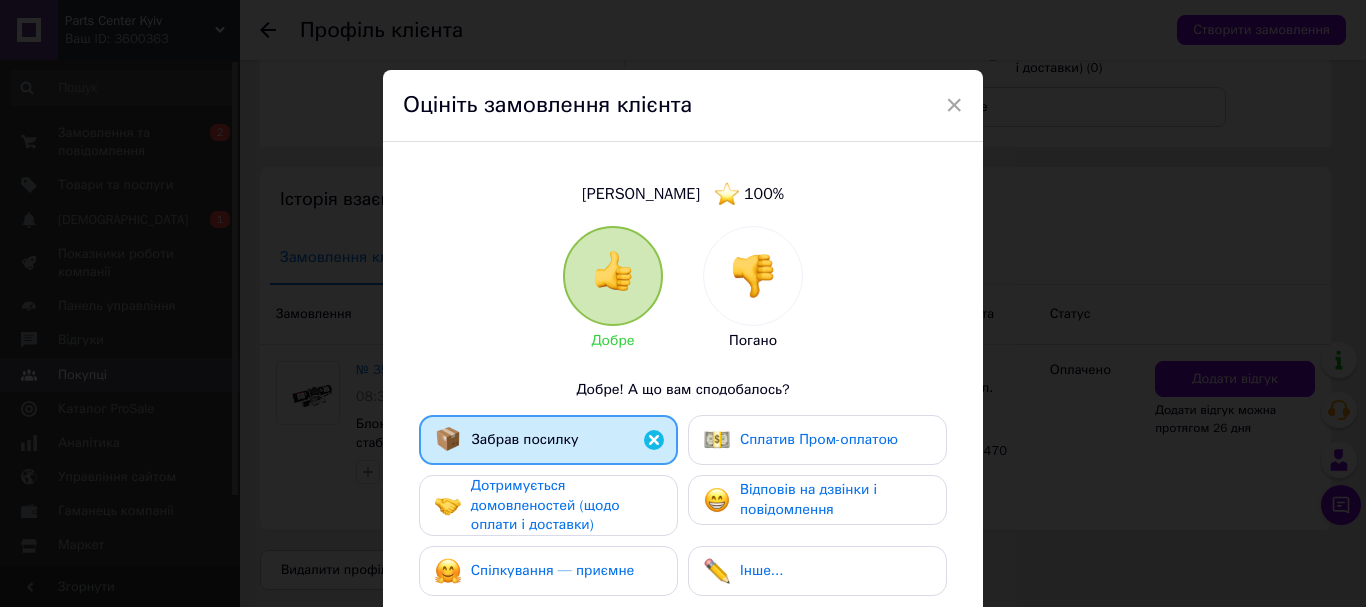 click on "Дотримується домовленостей (щодо оплати і доставки)" at bounding box center [545, 505] 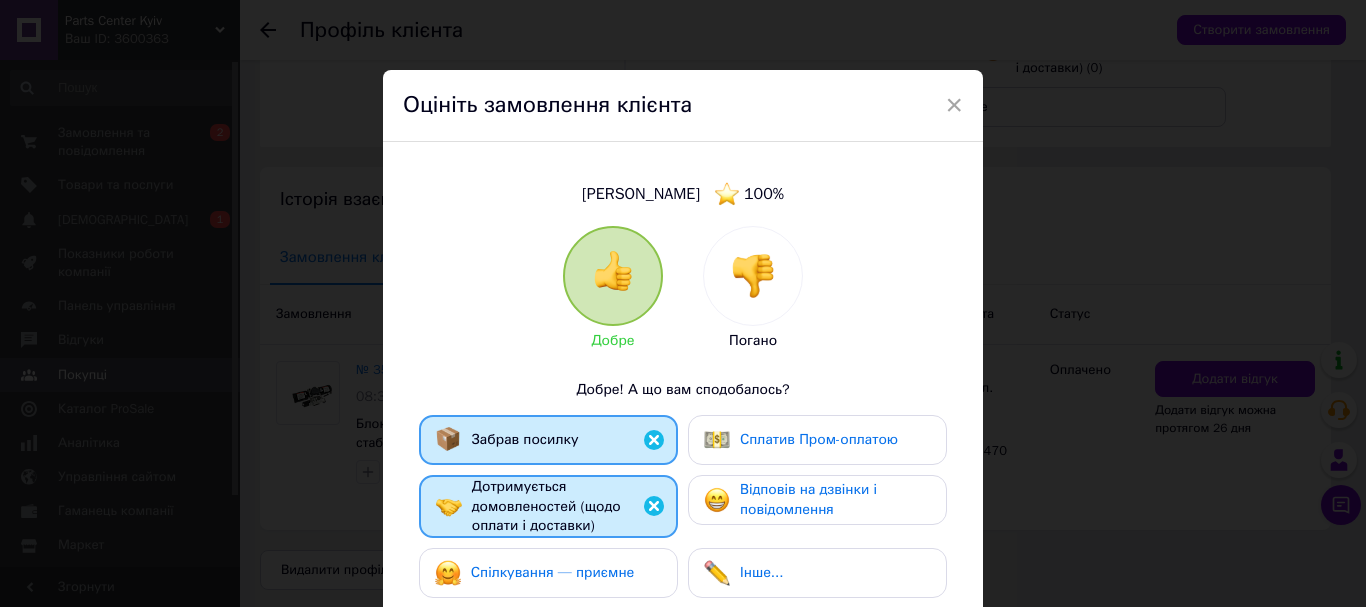click on "Спілкування — приємне" at bounding box center [548, 573] 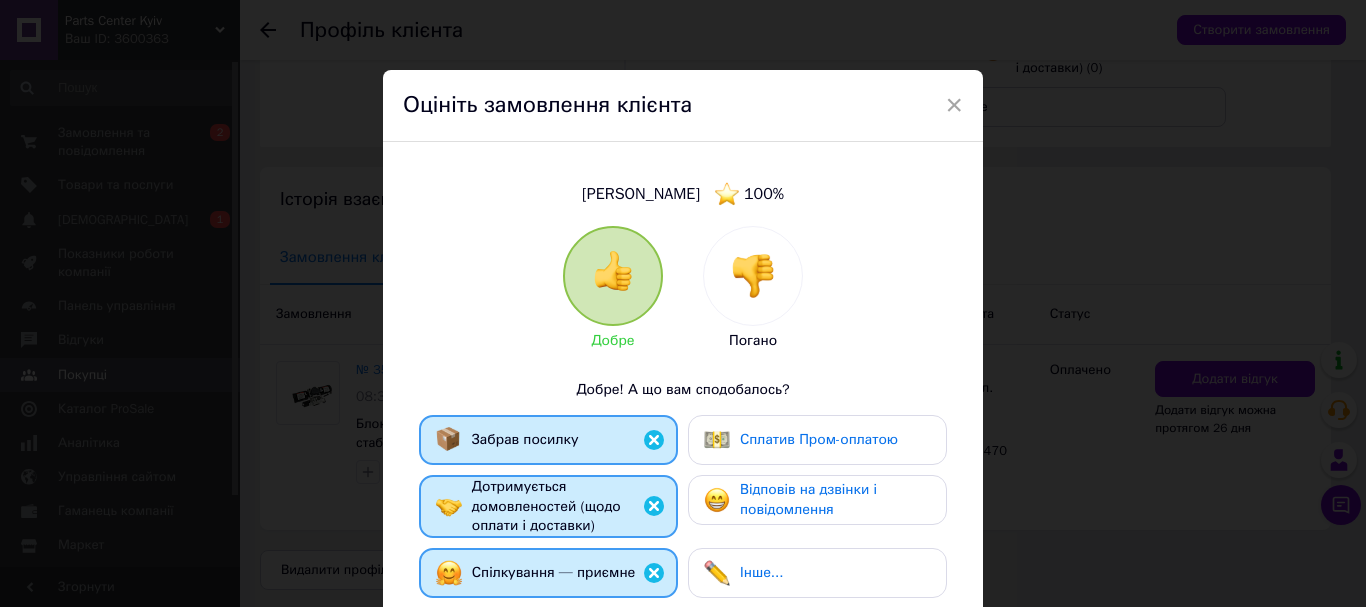 click on "Відповів на дзвінки і повідомлення" at bounding box center [808, 499] 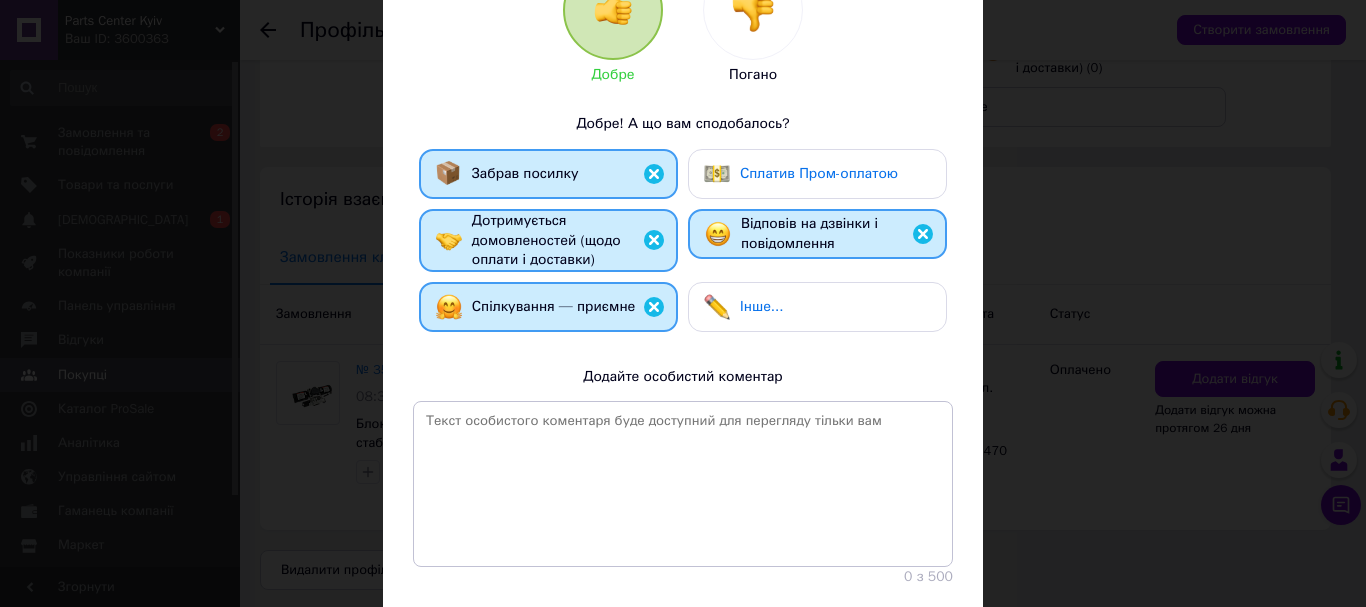 scroll, scrollTop: 350, scrollLeft: 0, axis: vertical 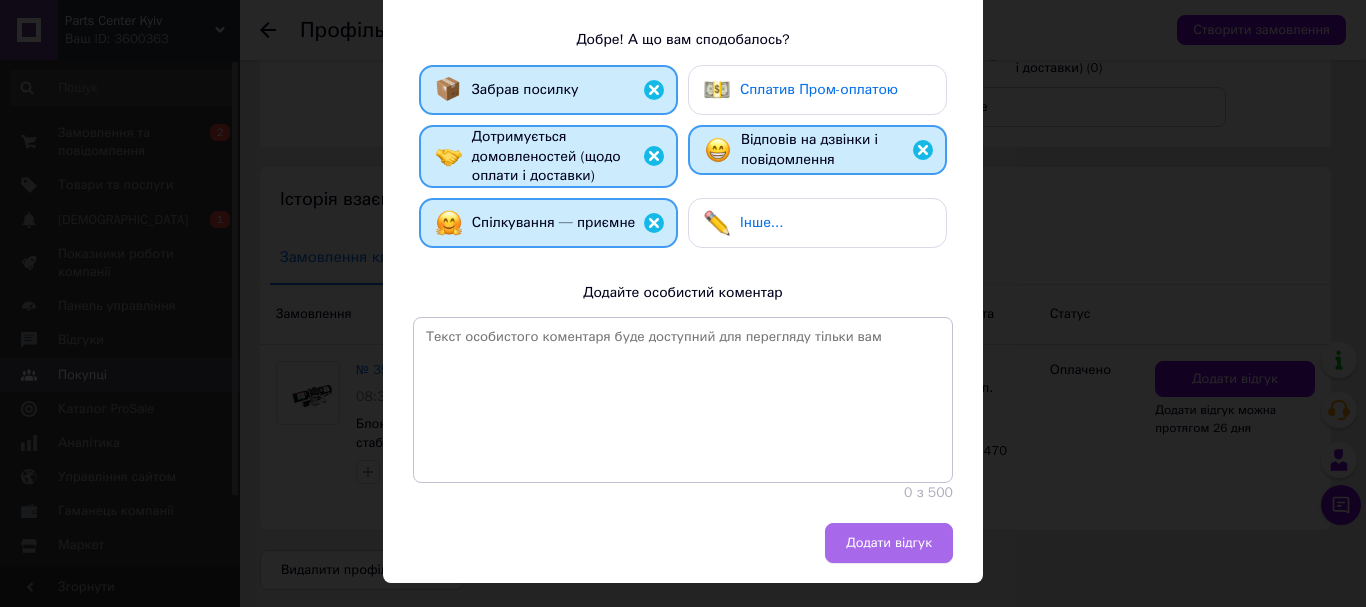 click on "Додати відгук" at bounding box center [889, 543] 